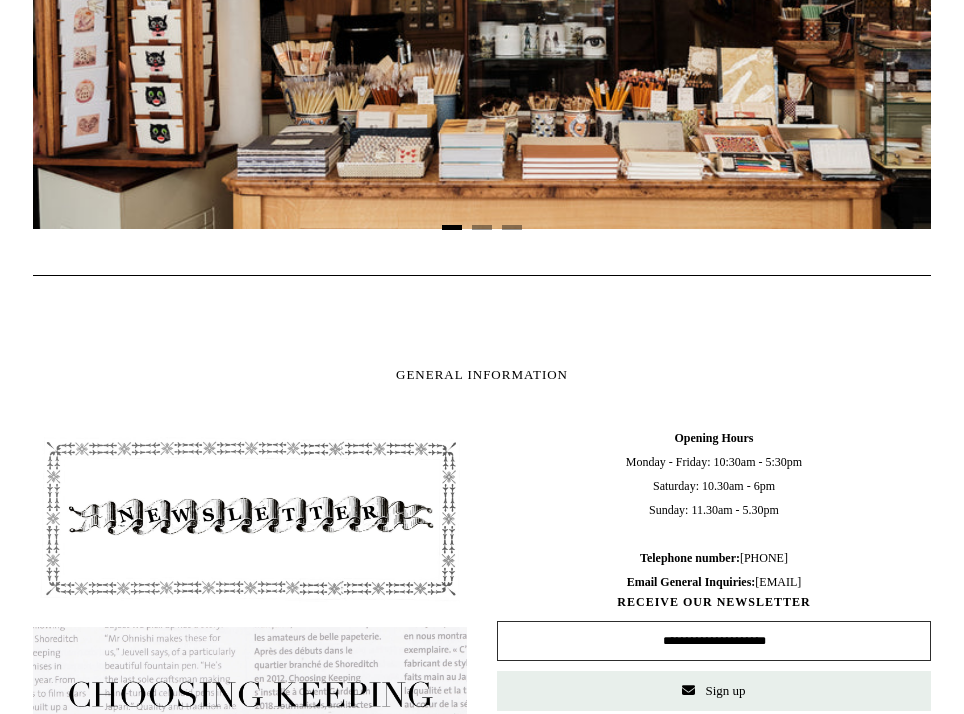 scroll, scrollTop: 1459, scrollLeft: 0, axis: vertical 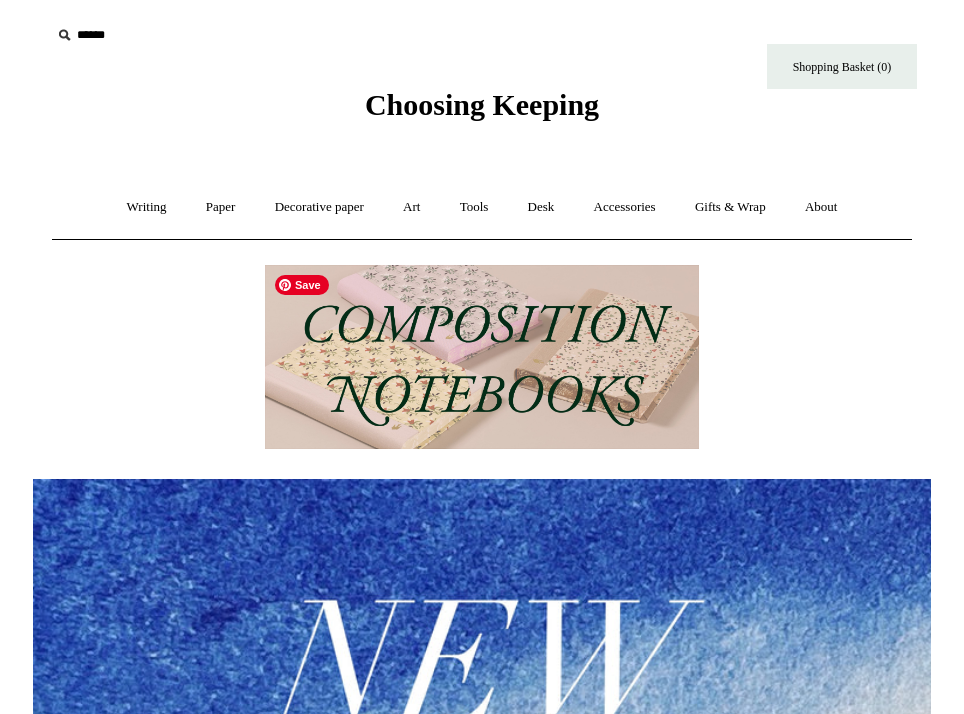click at bounding box center [482, 357] 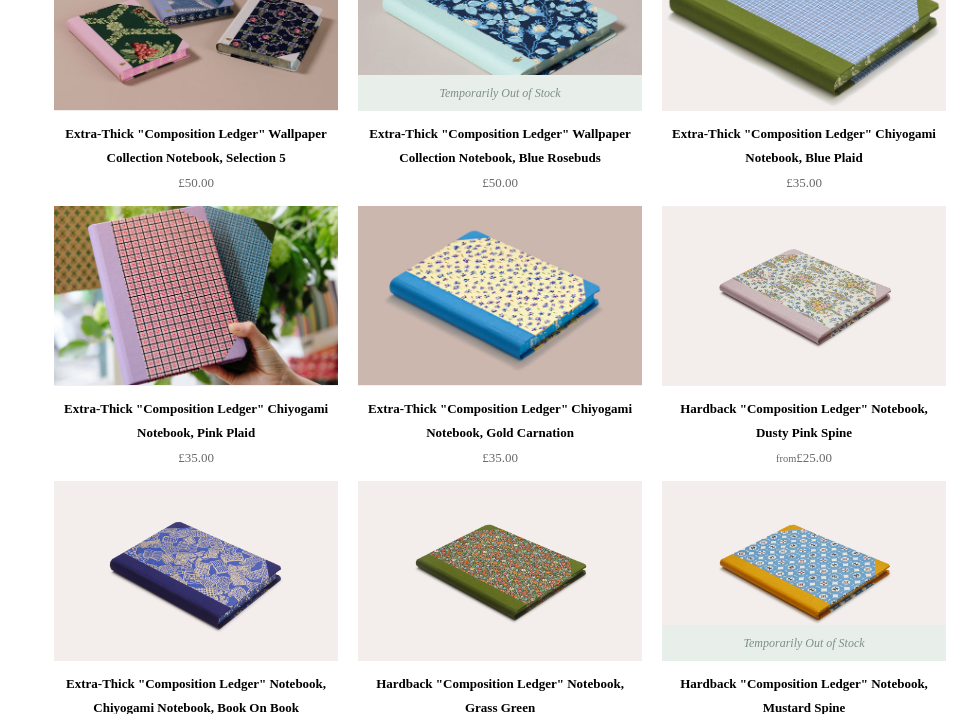scroll, scrollTop: 3268, scrollLeft: 0, axis: vertical 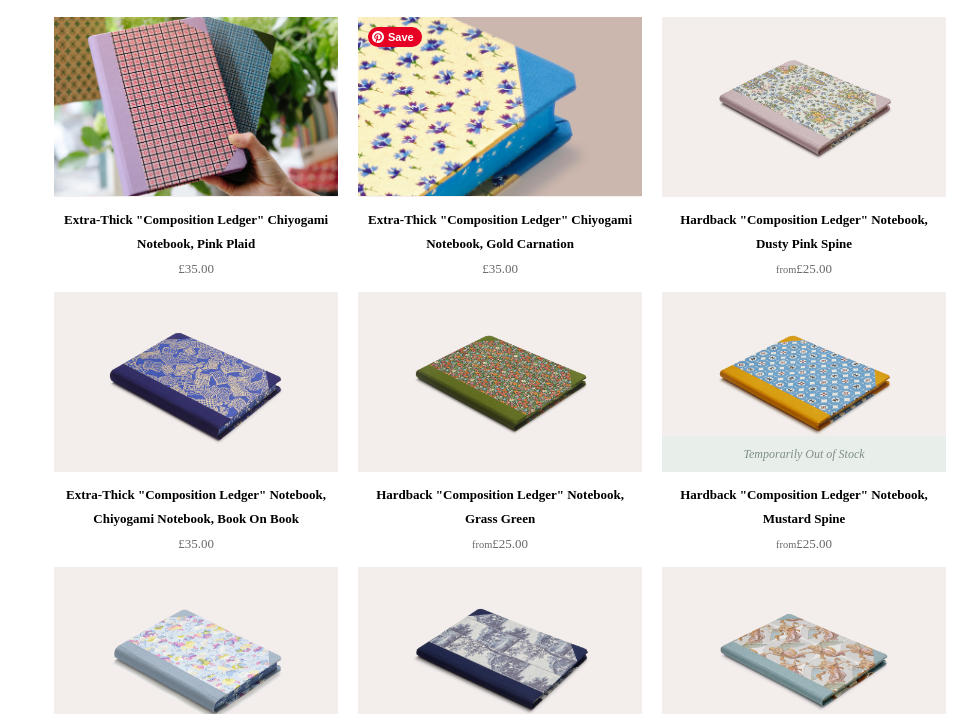 click at bounding box center (500, 107) 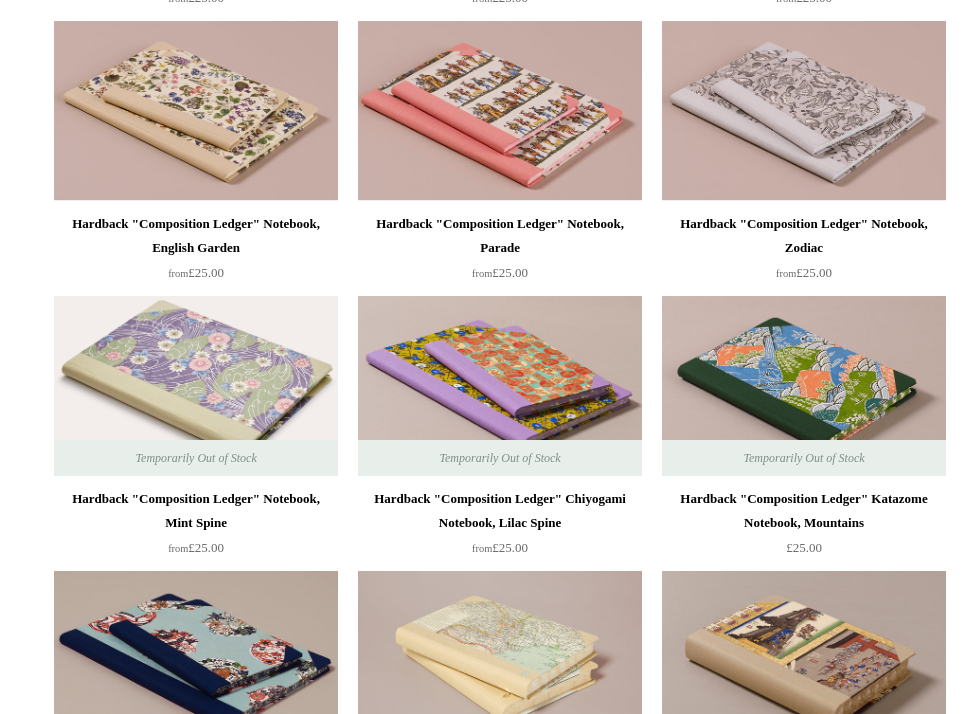 scroll, scrollTop: 0, scrollLeft: 0, axis: both 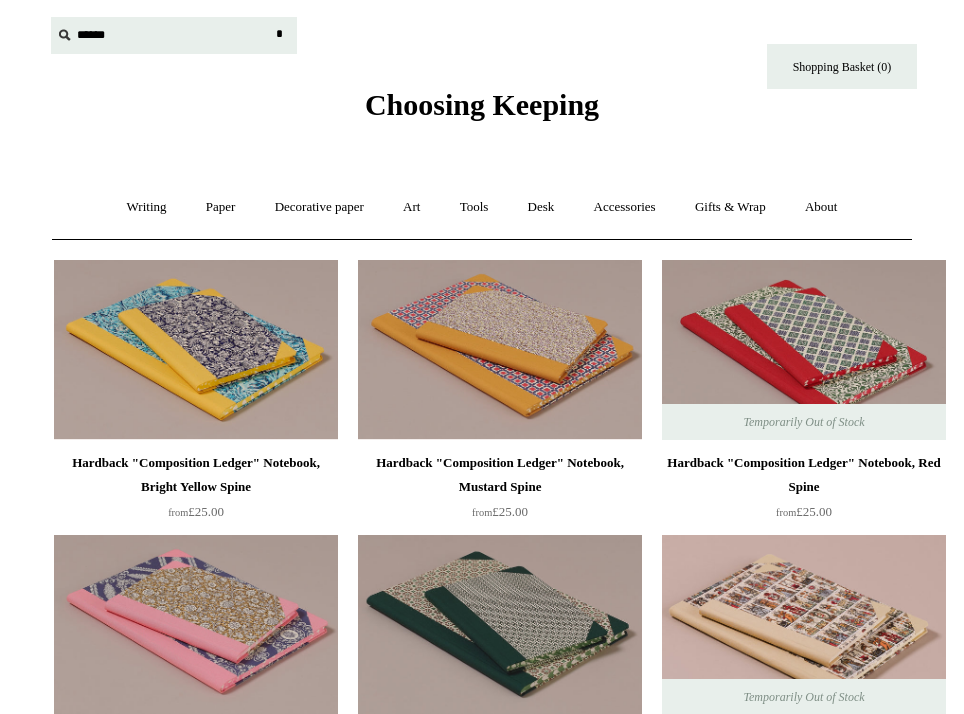 click at bounding box center [174, 35] 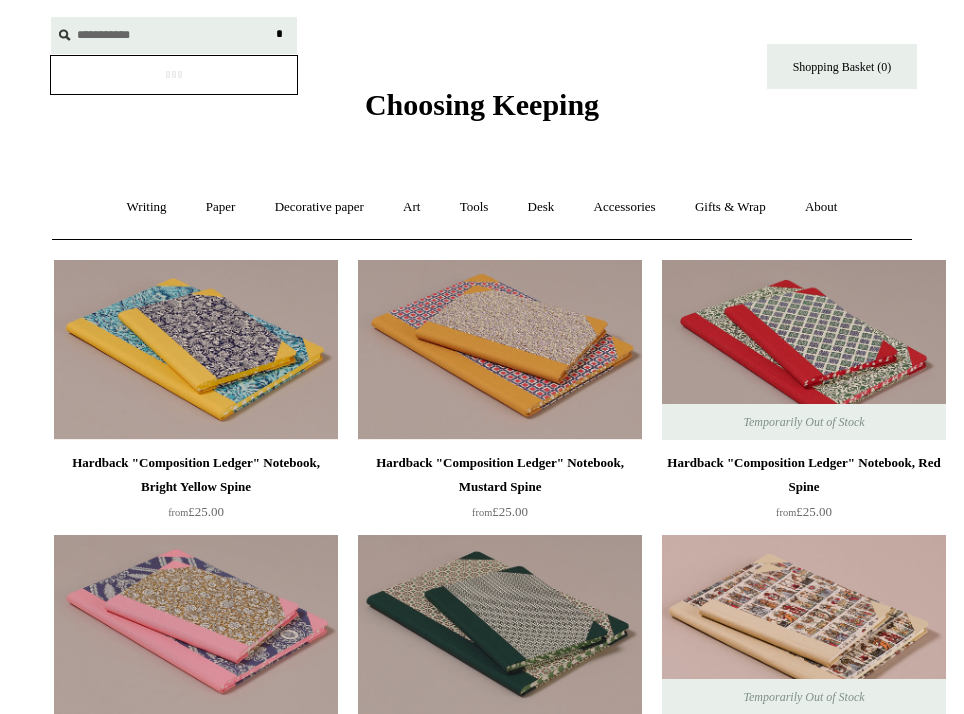 type on "**********" 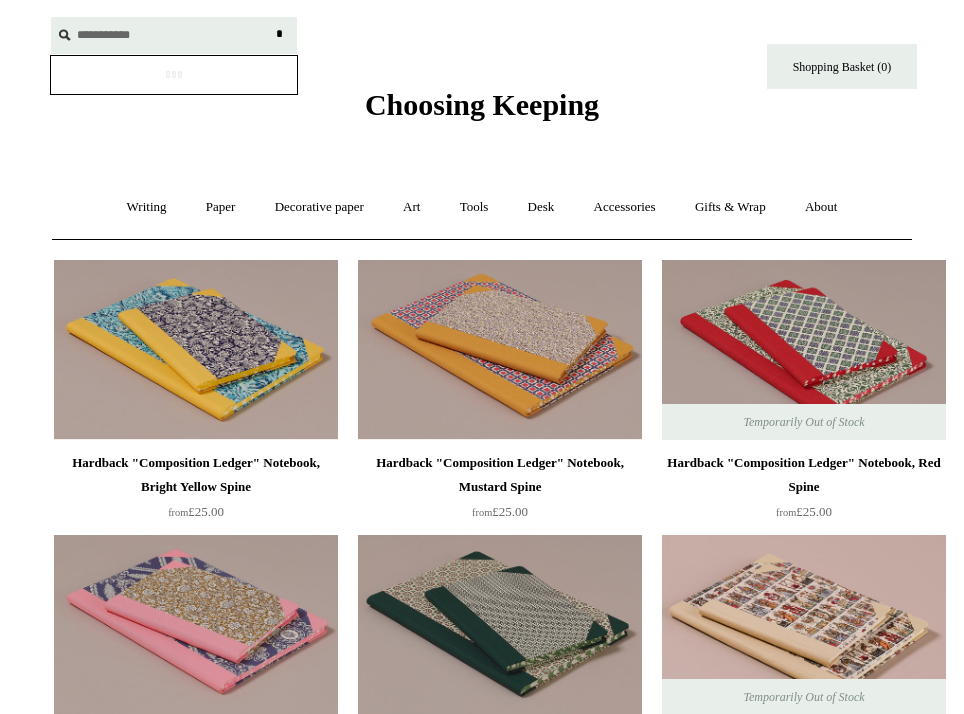 click on "*" at bounding box center (279, 34) 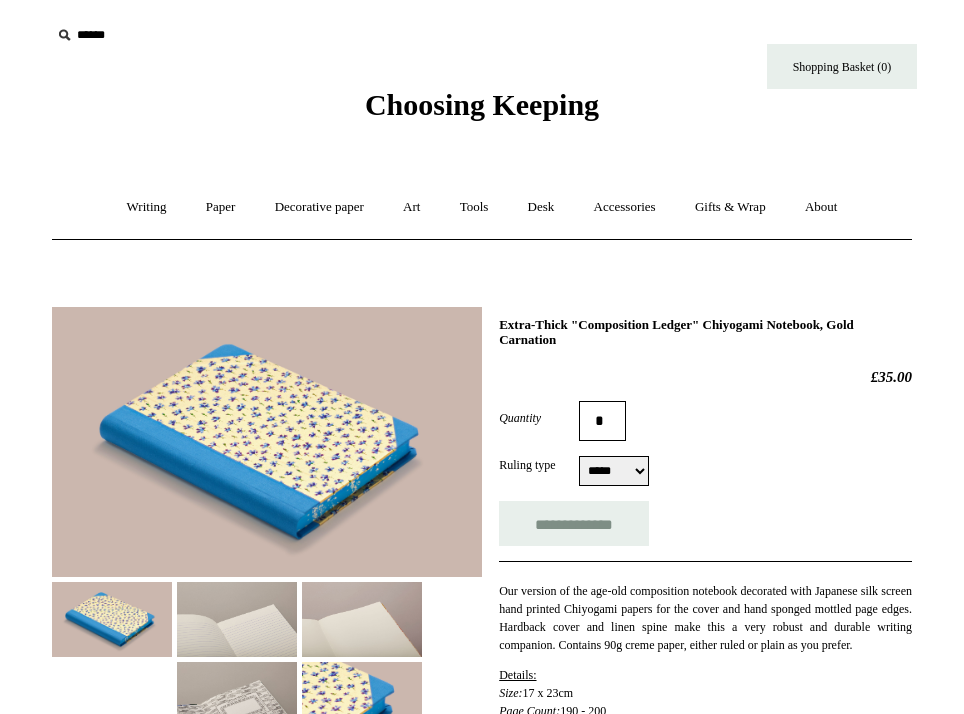 scroll, scrollTop: 253, scrollLeft: 0, axis: vertical 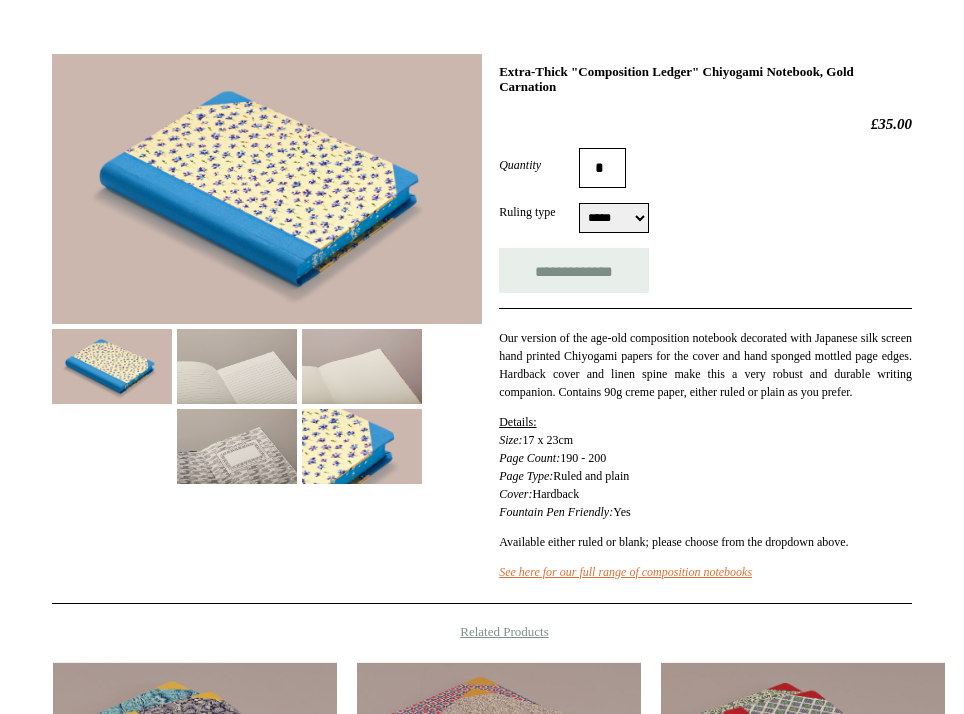 click at bounding box center [237, 446] 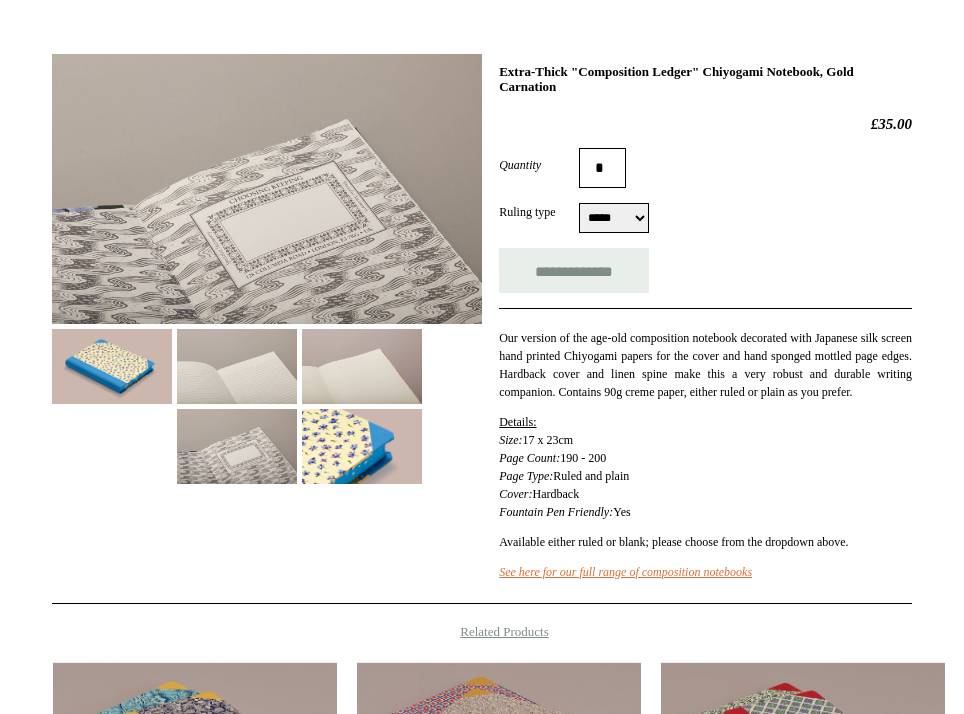 click at bounding box center [237, 366] 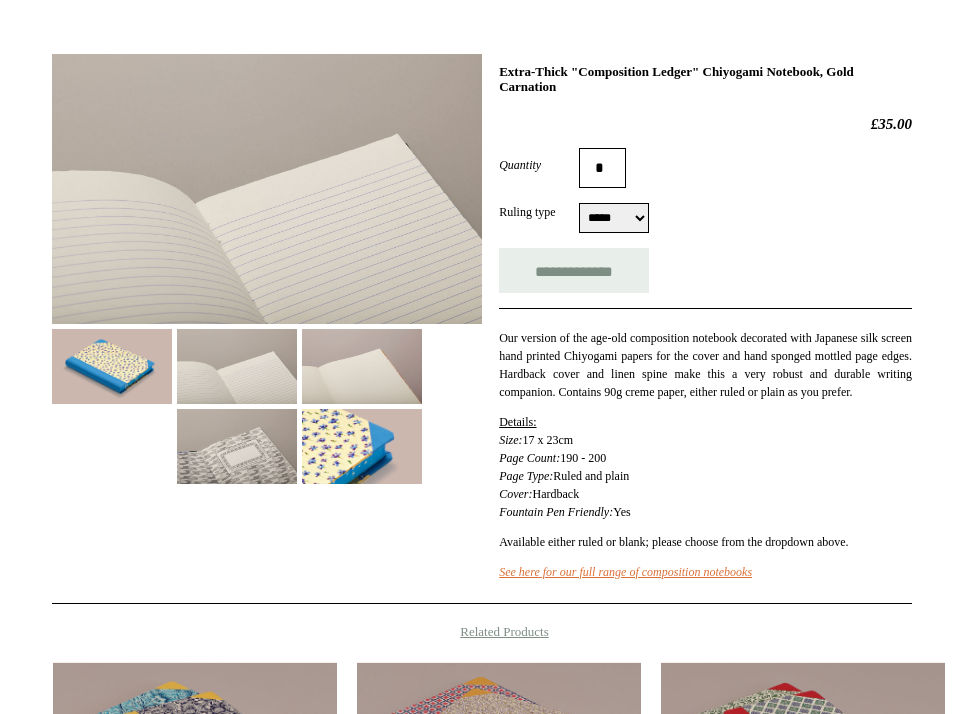 click at bounding box center (362, 366) 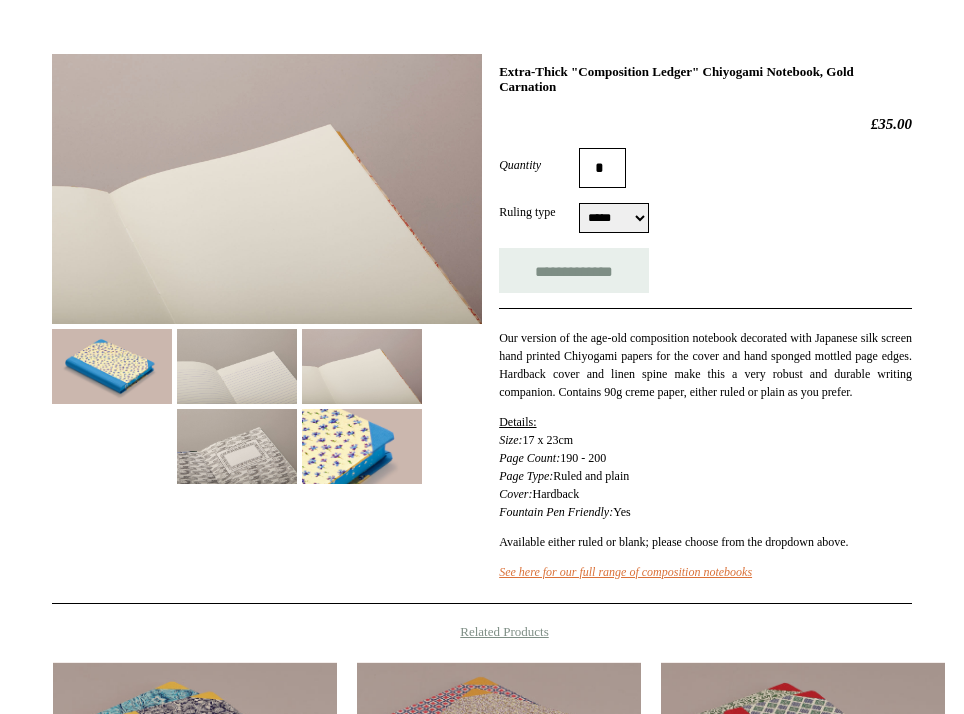 click at bounding box center (362, 446) 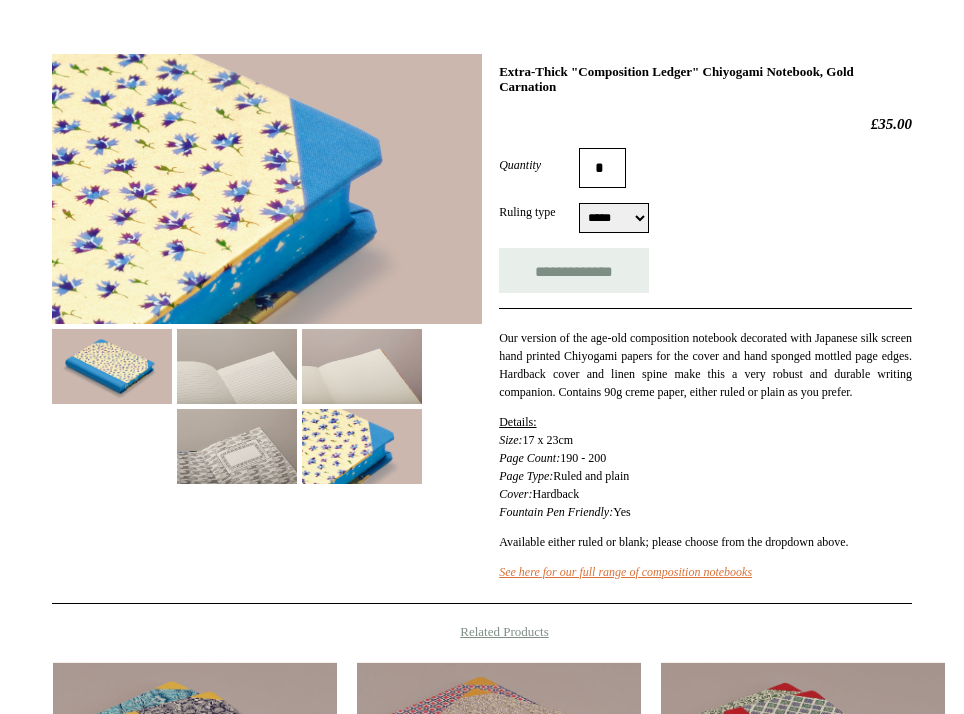 click at bounding box center (237, 446) 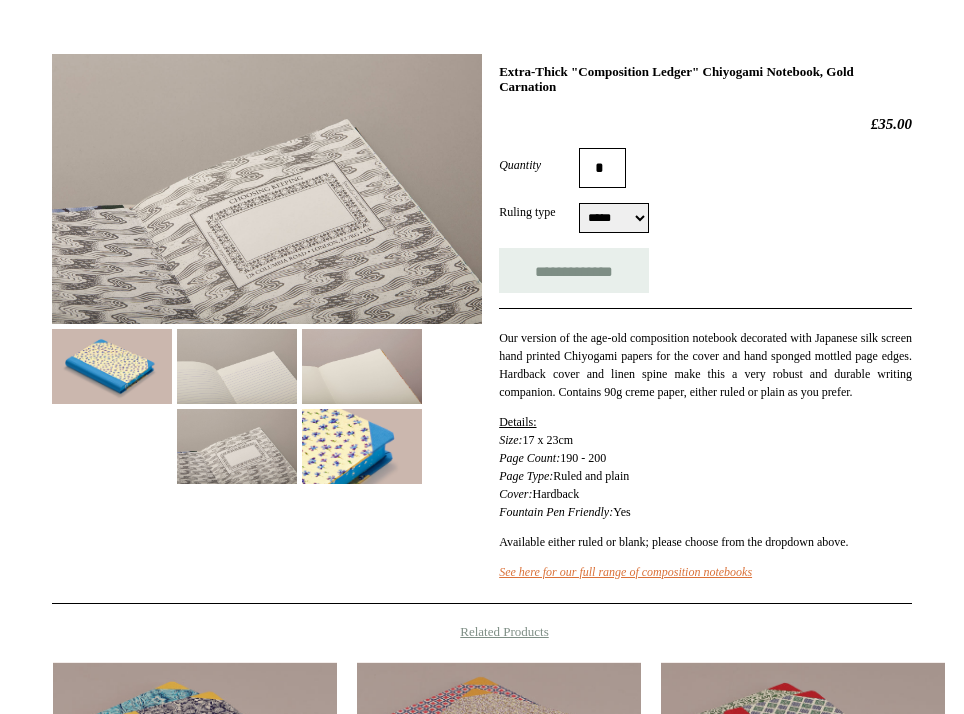 click at bounding box center (237, 366) 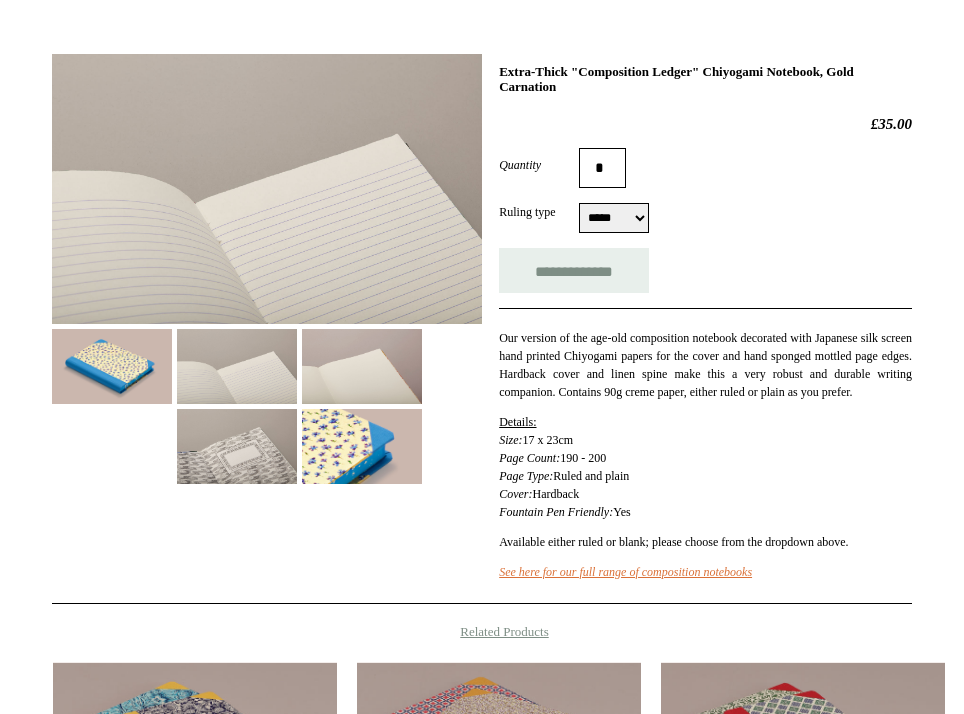 click at bounding box center (362, 366) 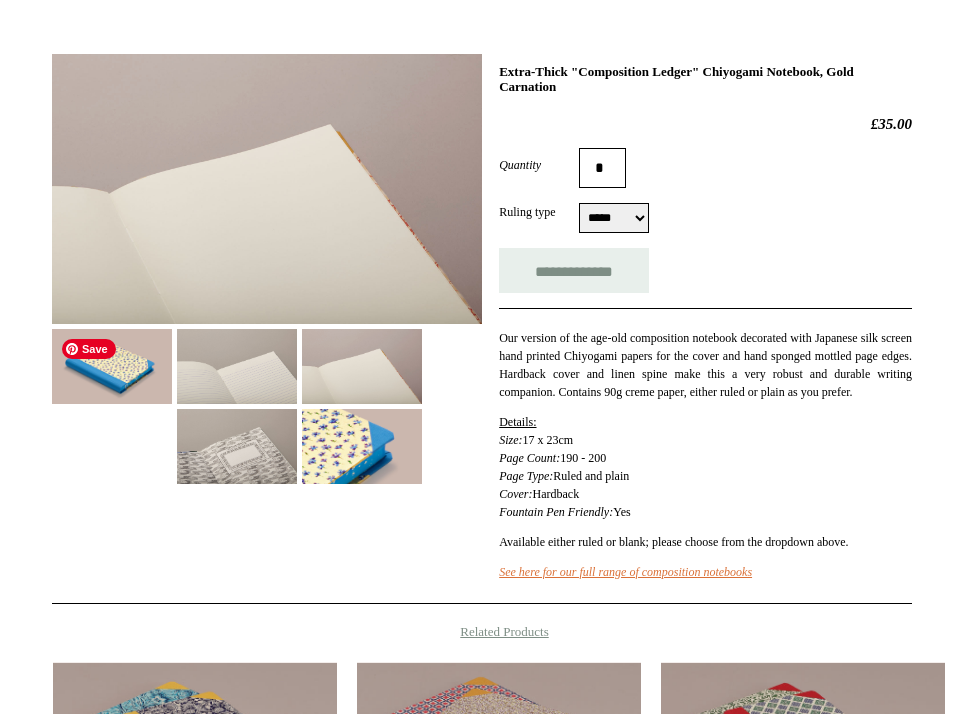 click on "Save" at bounding box center (89, 349) 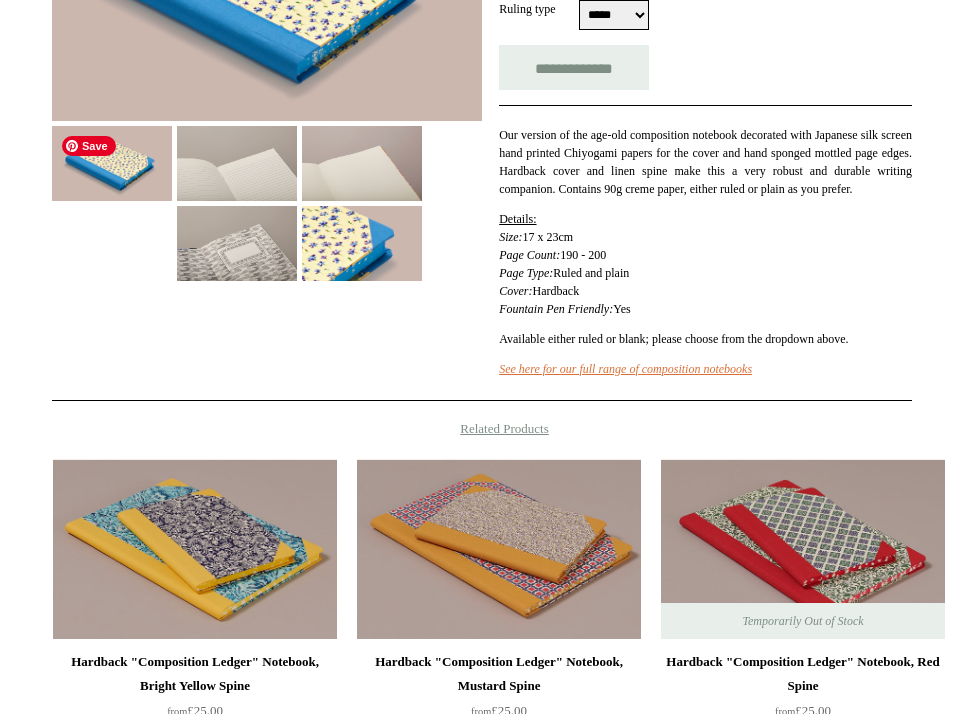 scroll, scrollTop: 769, scrollLeft: 0, axis: vertical 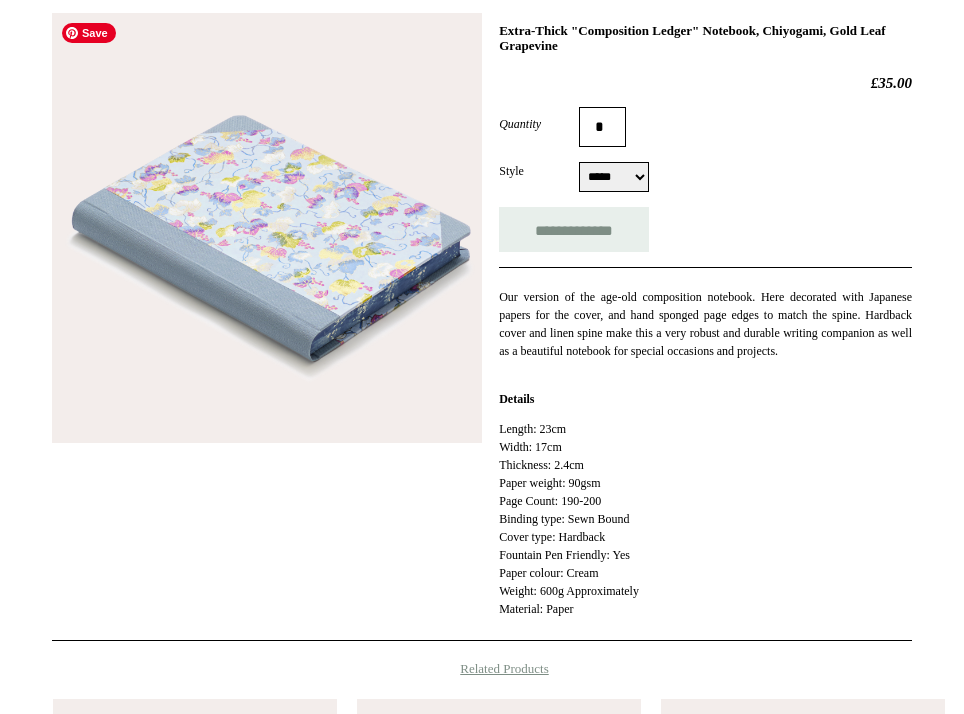 click on "Our version of the age-old composition notebook. Here decorated with Japanese papers for the cover, and hand sponged page edges to match the spine. Hardback cover and linen spine make this a very robust and durable writing companion as well as a beautiful notebook for special occasions and projects." at bounding box center (705, 324) 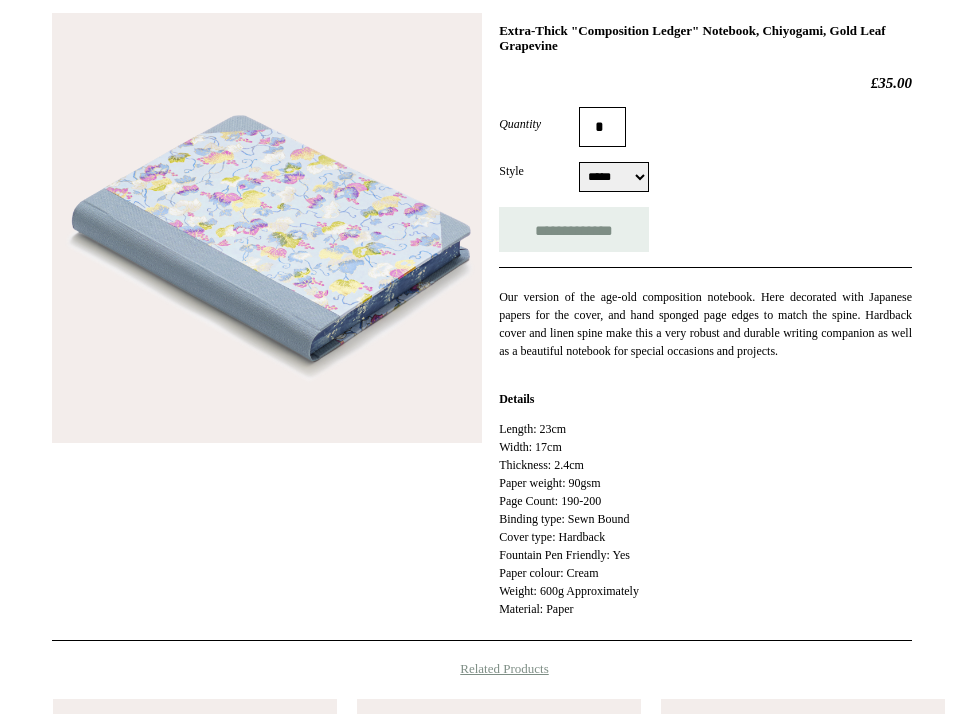 click on "Our version of the age-old composition notebook. Here decorated with Japanese papers for the cover, and hand sponged page edges to match the spine. Hardback cover and linen spine make this a very robust and durable writing companion as well as a beautiful notebook for special occasions and projects." at bounding box center (705, 324) 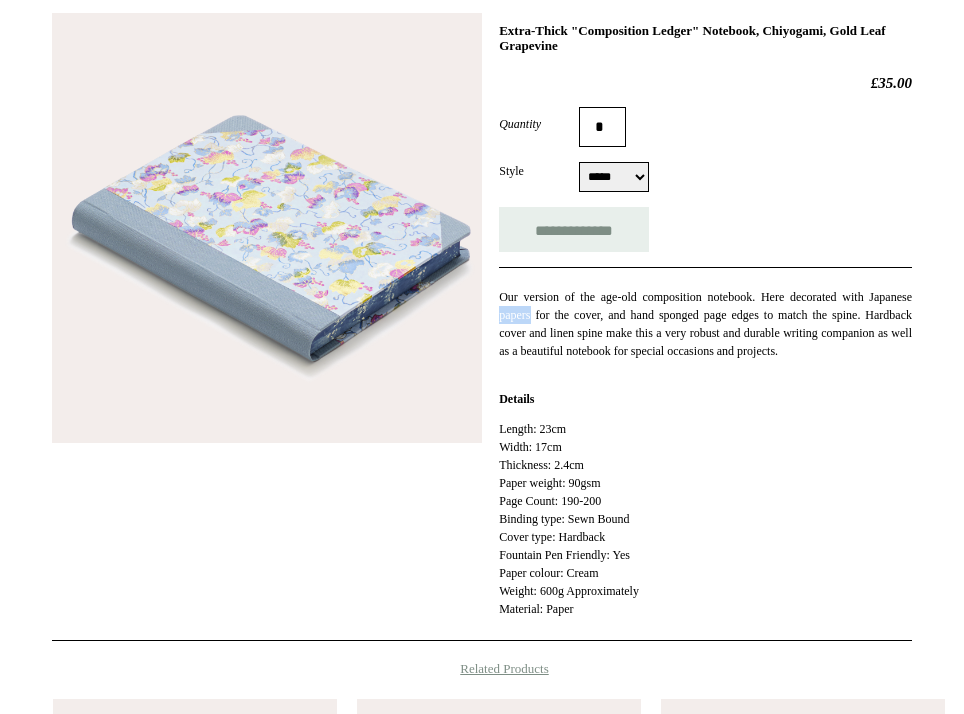 click on "Our version of the age-old composition notebook. Here decorated with Japanese papers for the cover, and hand sponged page edges to match the spine. Hardback cover and linen spine make this a very robust and durable writing companion as well as a beautiful notebook for special occasions and projects." at bounding box center [705, 324] 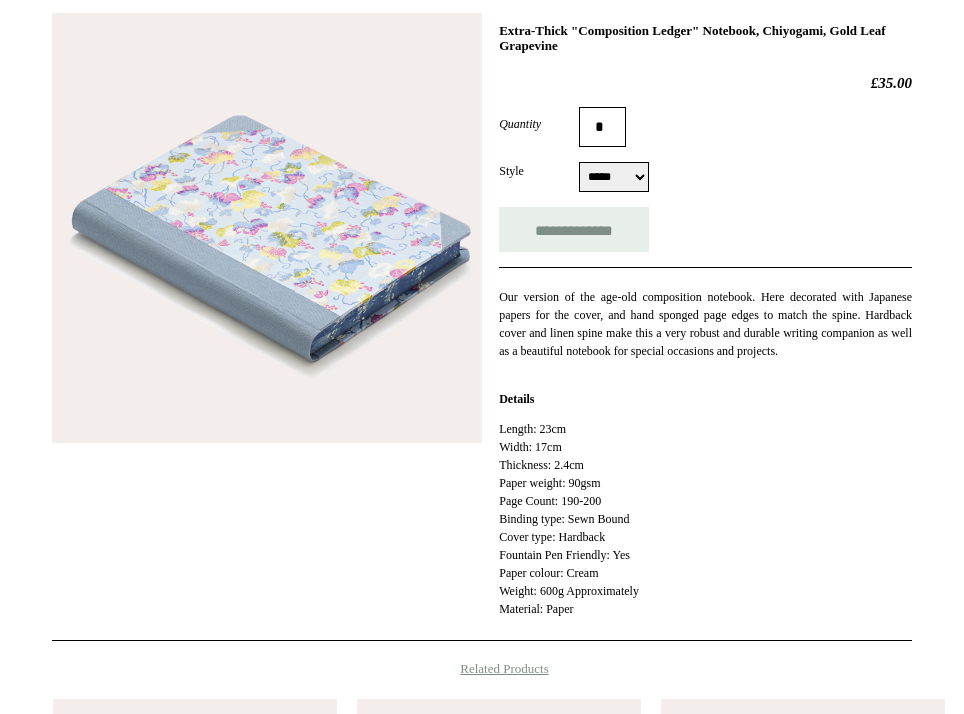 click on "Our version of the age-old composition notebook. Here decorated with Japanese papers for the cover, and hand sponged page edges to match the spine. Hardback cover and linen spine make this a very robust and durable writing companion as well as a beautiful notebook for special occasions and projects." at bounding box center (705, 324) 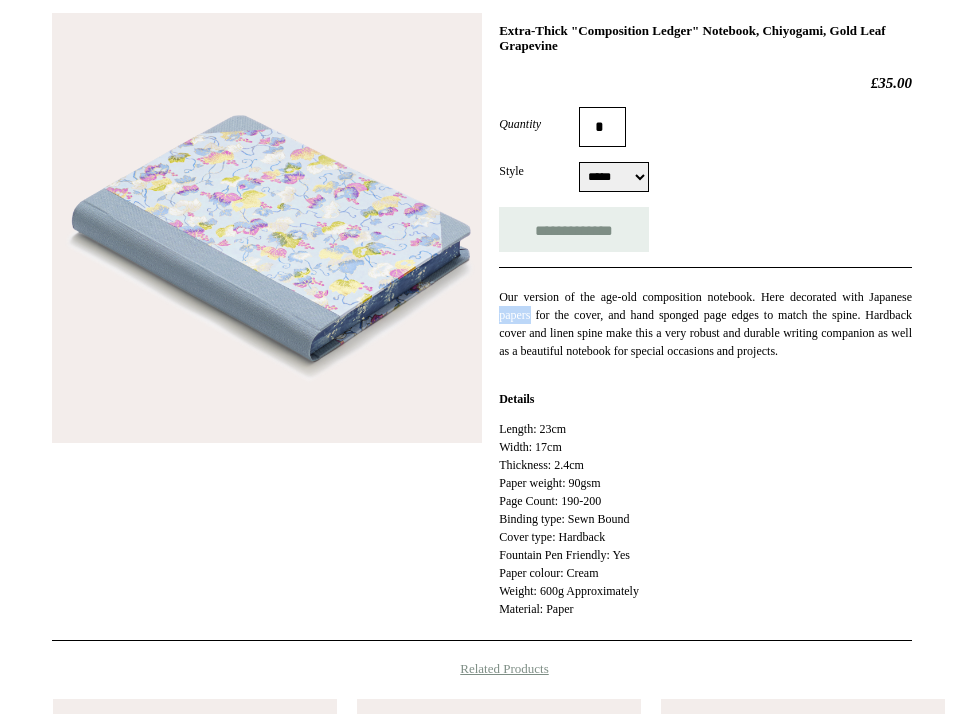 click on "Our version of the age-old composition notebook. Here decorated with Japanese papers for the cover, and hand sponged page edges to match the spine. Hardback cover and linen spine make this a very robust and durable writing companion as well as a beautiful notebook for special occasions and projects. Details Length: 23cm Width: 17cm Thickness: 2.4cm	 Paper weight: 90gsm Page Count: 190-200 Binding type: Sewn Bound Cover type: Hardback Fountain Pen Friendly: Yes Paper colour: Cream  Weight: 600g Approximately  Material: Paper" at bounding box center [705, 442] 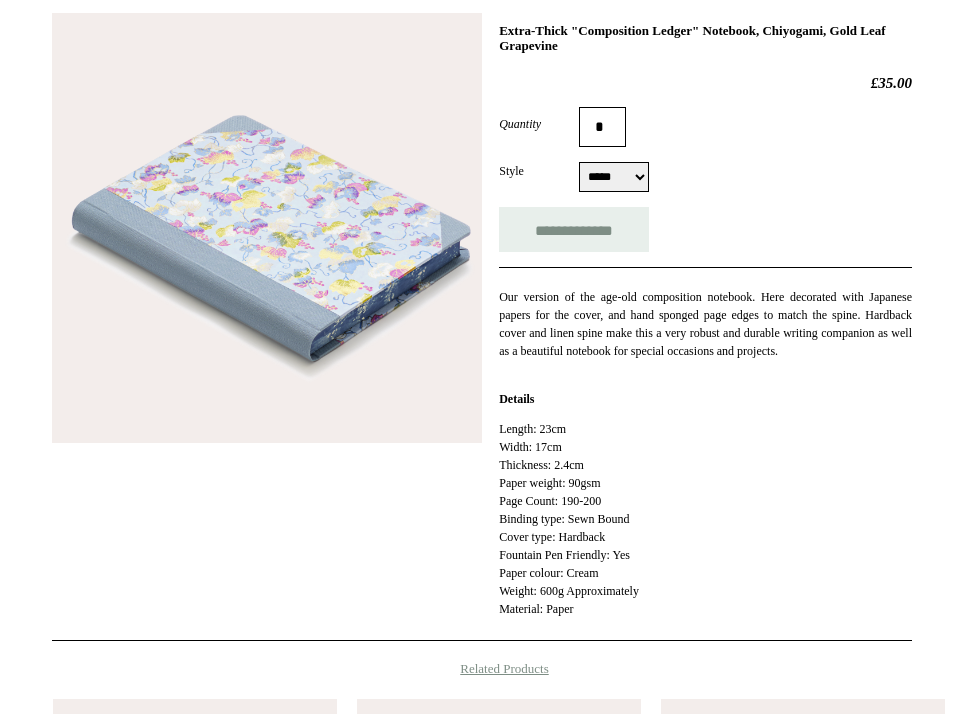 click on "Our version of the age-old composition notebook. Here decorated with Japanese papers for the cover, and hand sponged page edges to match the spine. Hardback cover and linen spine make this a very robust and durable writing companion as well as a beautiful notebook for special occasions and projects. Details Length: 23cm Width: 17cm Thickness: 2.4cm	 Paper weight: 90gsm Page Count: 190-200 Binding type: Sewn Bound Cover type: Hardback Fountain Pen Friendly: Yes Paper colour: Cream  Weight: 600g Approximately  Material: Paper" at bounding box center (705, 442) 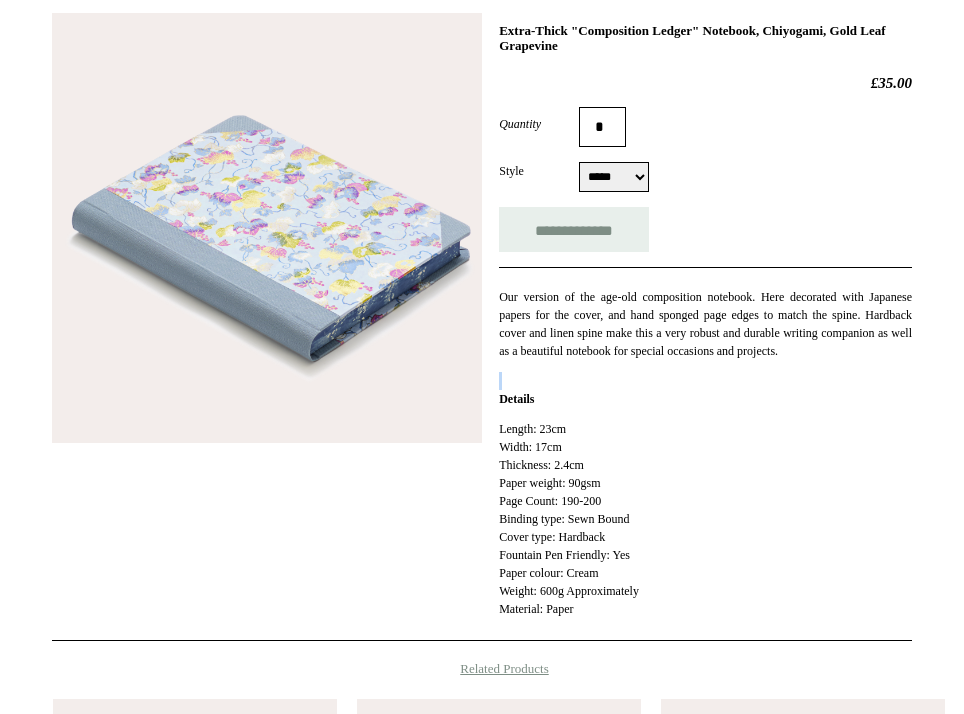 click on "Our version of the age-old composition notebook. Here decorated with Japanese papers for the cover, and hand sponged page edges to match the spine. Hardback cover and linen spine make this a very robust and durable writing companion as well as a beautiful notebook for special occasions and projects." at bounding box center [705, 324] 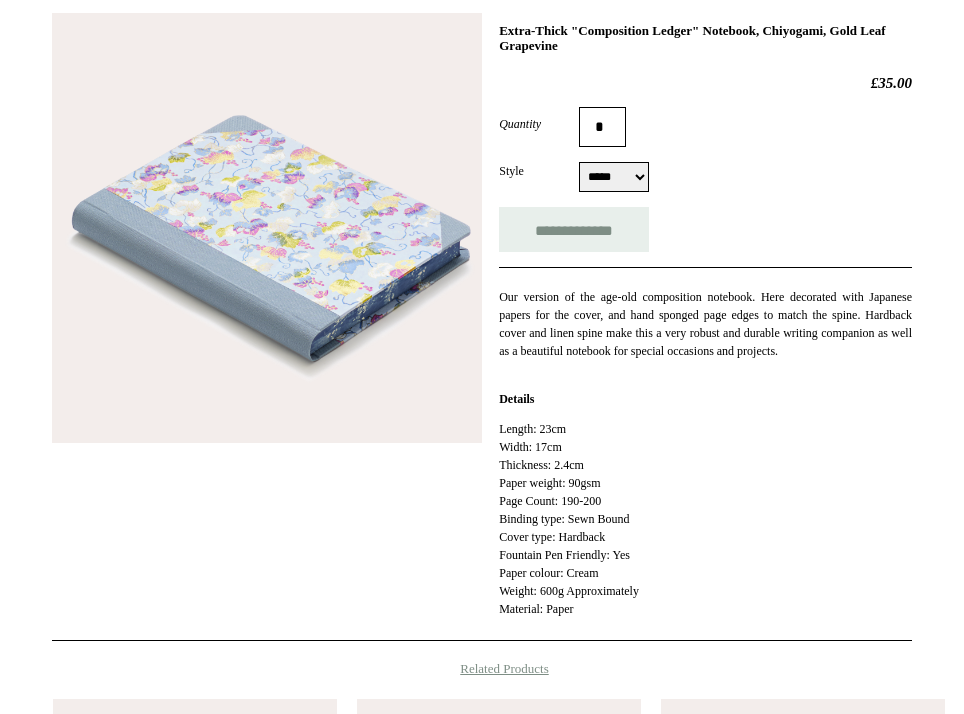 click on "Our version of the age-old composition notebook. Here decorated with Japanese papers for the cover, and hand sponged page edges to match the spine. Hardback cover and linen spine make this a very robust and durable writing companion as well as a beautiful notebook for special occasions and projects." at bounding box center (705, 324) 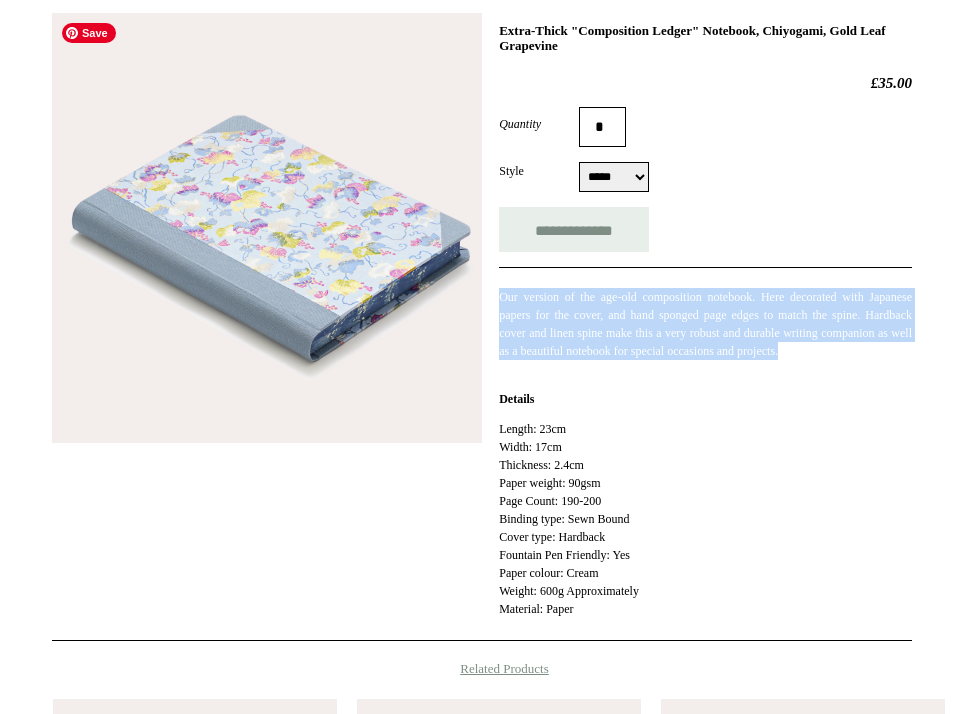click at bounding box center [267, 228] 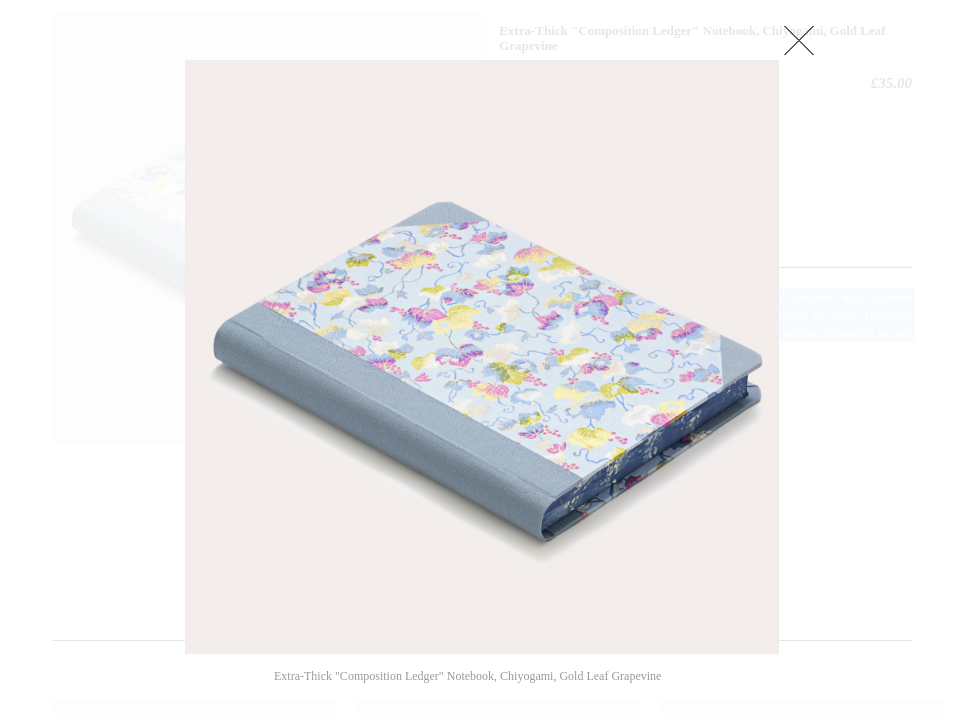 click at bounding box center [799, 40] 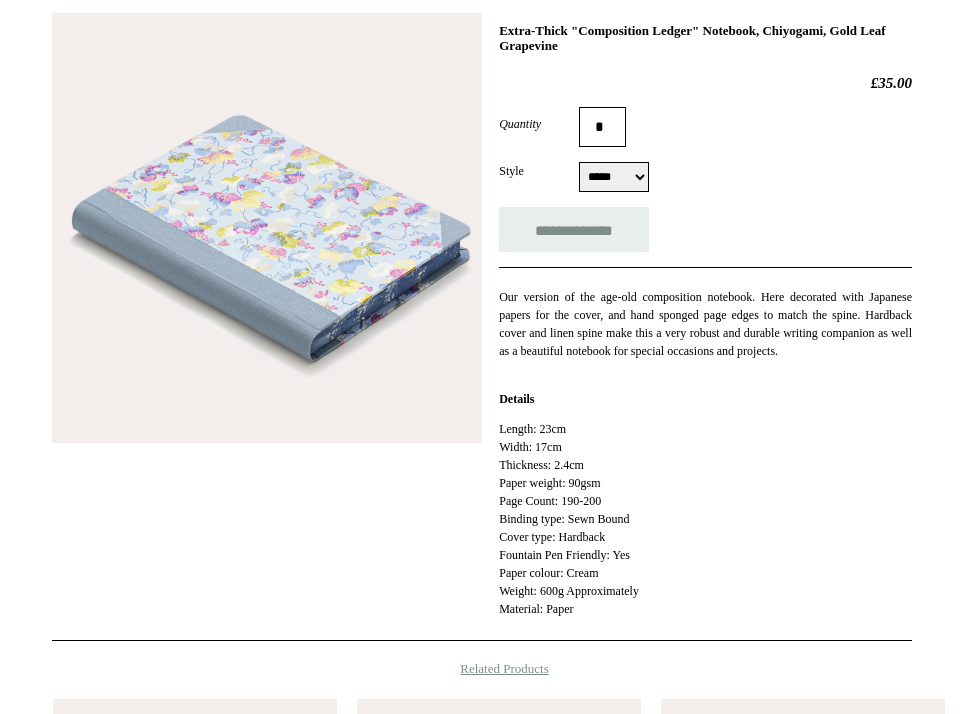 click on "***** *****" at bounding box center (614, 177) 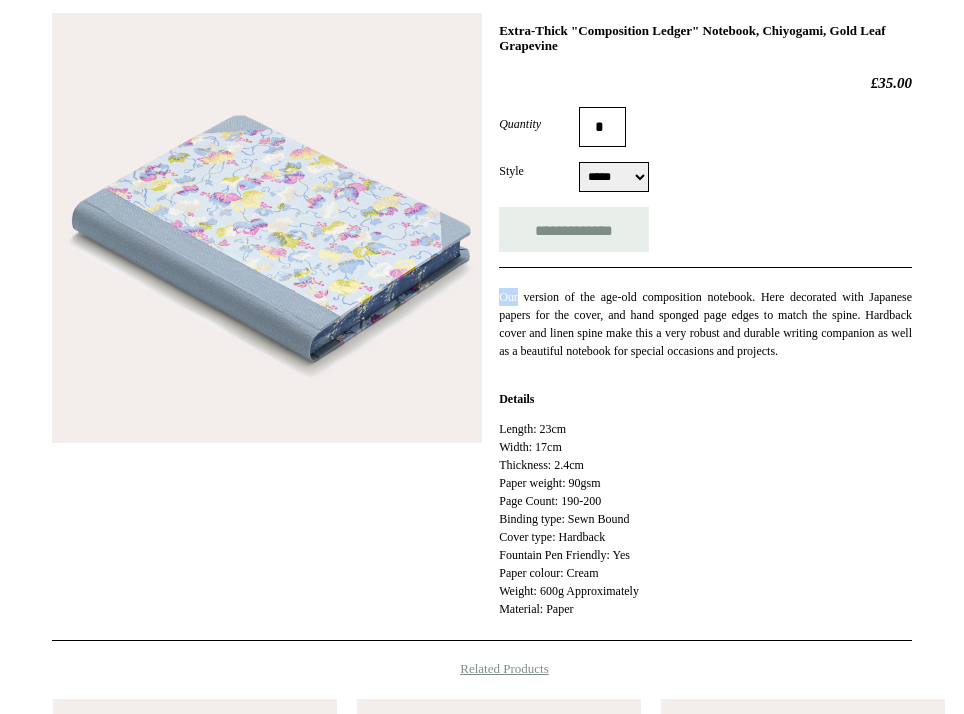 click on "Our version of the age-old composition notebook. Here decorated with Japanese papers for the cover, and hand sponged page edges to match the spine. Hardback cover and linen spine make this a very robust and durable writing companion as well as a beautiful notebook for special occasions and projects. Details Length: 23cm Width: 17cm Thickness: 2.4cm	 Paper weight: 90gsm Page Count: 190-200 Binding type: Sewn Bound Cover type: Hardback Fountain Pen Friendly: Yes Paper colour: Cream  Weight: 600g Approximately  Material: Paper" at bounding box center [705, 442] 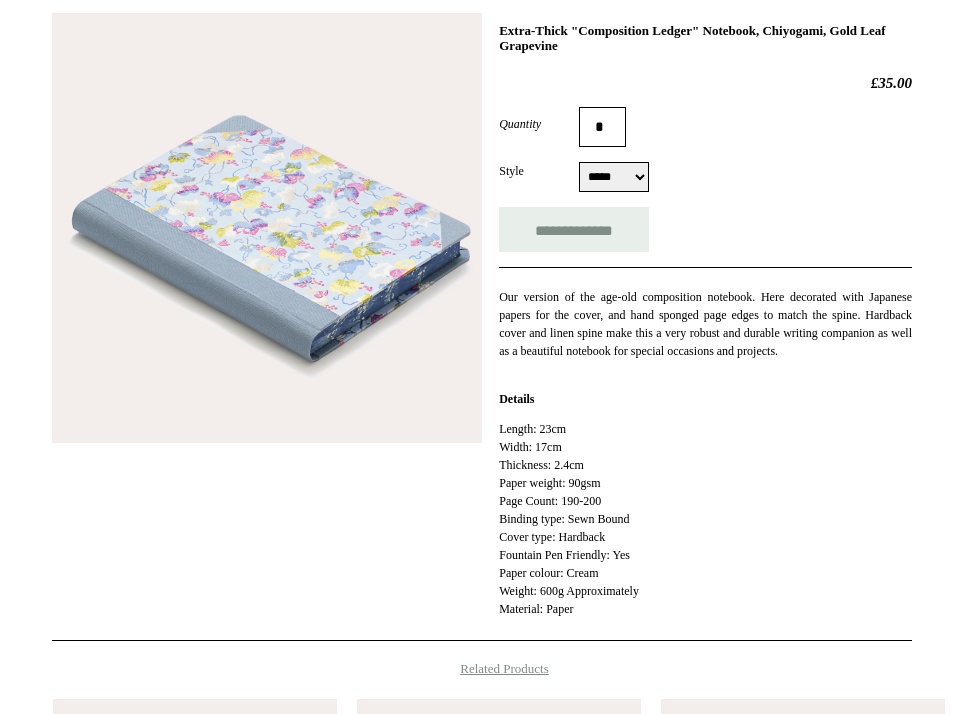click on "Our version of the age-old composition notebook. Here decorated with Japanese papers for the cover, and hand sponged page edges to match the spine. Hardback cover and linen spine make this a very robust and durable writing companion as well as a beautiful notebook for special occasions and projects." at bounding box center [705, 324] 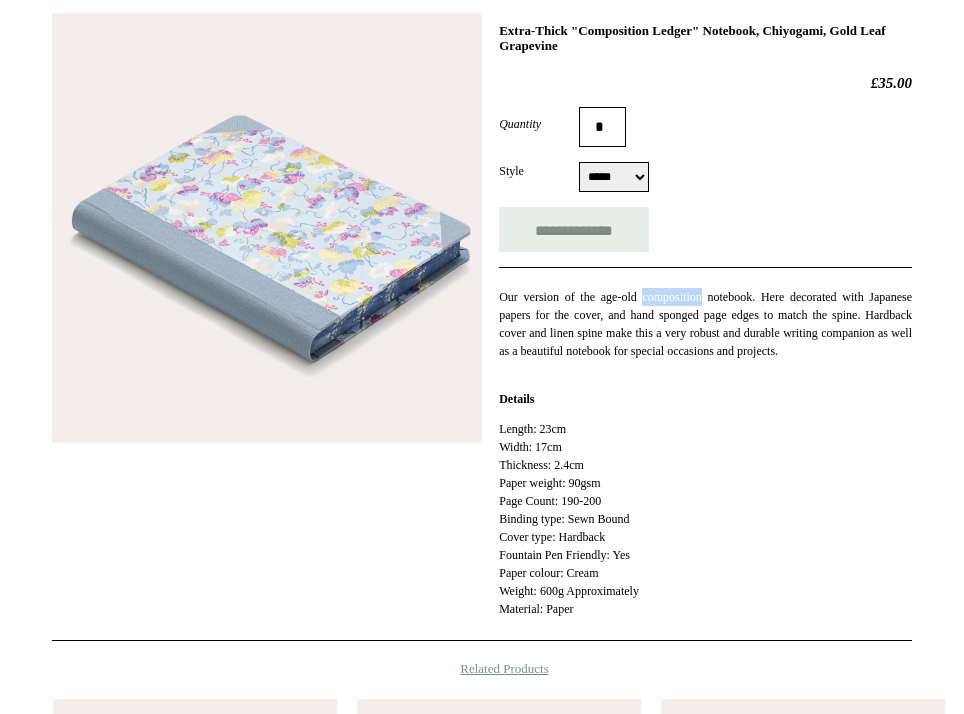 click on "Our version of the age-old composition notebook. Here decorated with Japanese papers for the cover, and hand sponged page edges to match the spine. Hardback cover and linen spine make this a very robust and durable writing companion as well as a beautiful notebook for special occasions and projects." at bounding box center [705, 324] 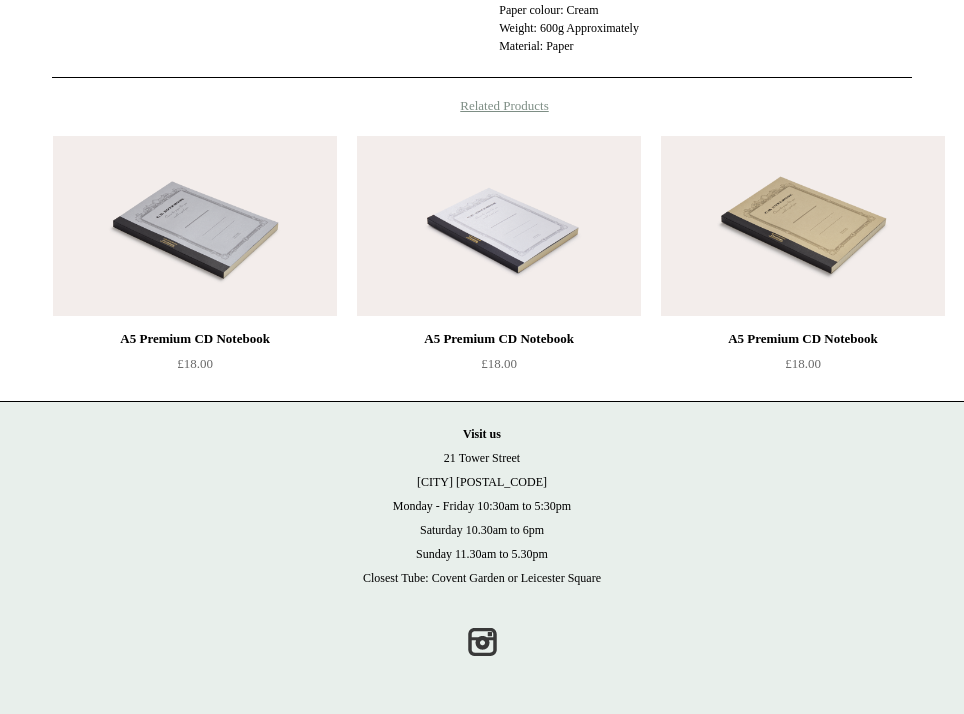 scroll, scrollTop: 323, scrollLeft: 0, axis: vertical 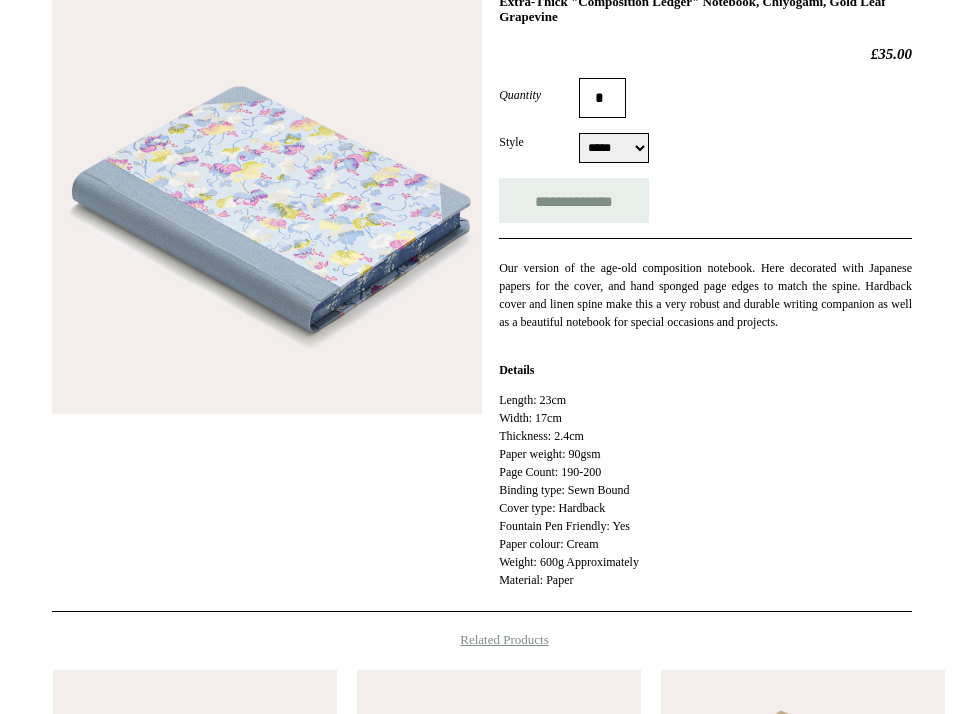 click on "Our version of the age-old composition notebook. Here decorated with Japanese papers for the cover, and hand sponged page edges to match the spine. Hardback cover and linen spine make this a very robust and durable writing companion as well as a beautiful notebook for special occasions and projects." at bounding box center (705, 295) 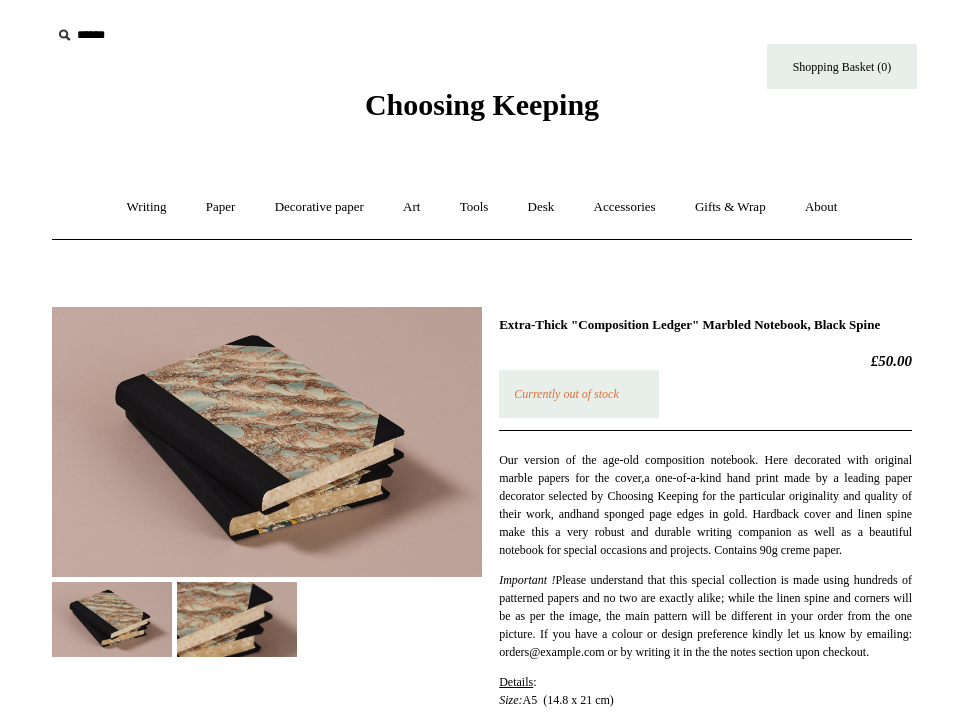 scroll, scrollTop: 0, scrollLeft: 0, axis: both 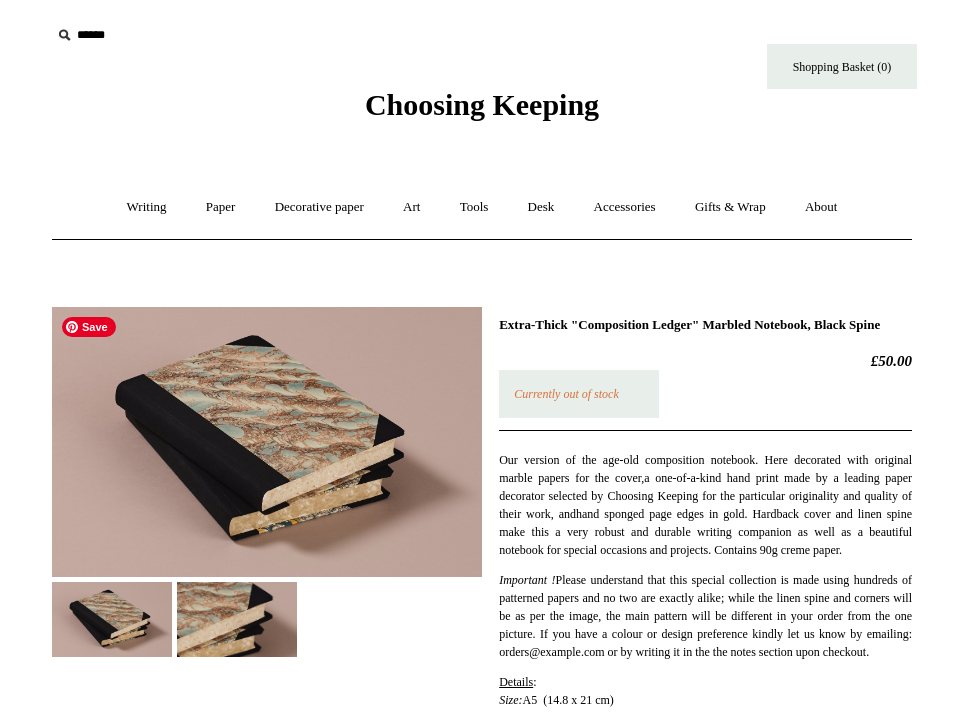 click at bounding box center (237, 619) 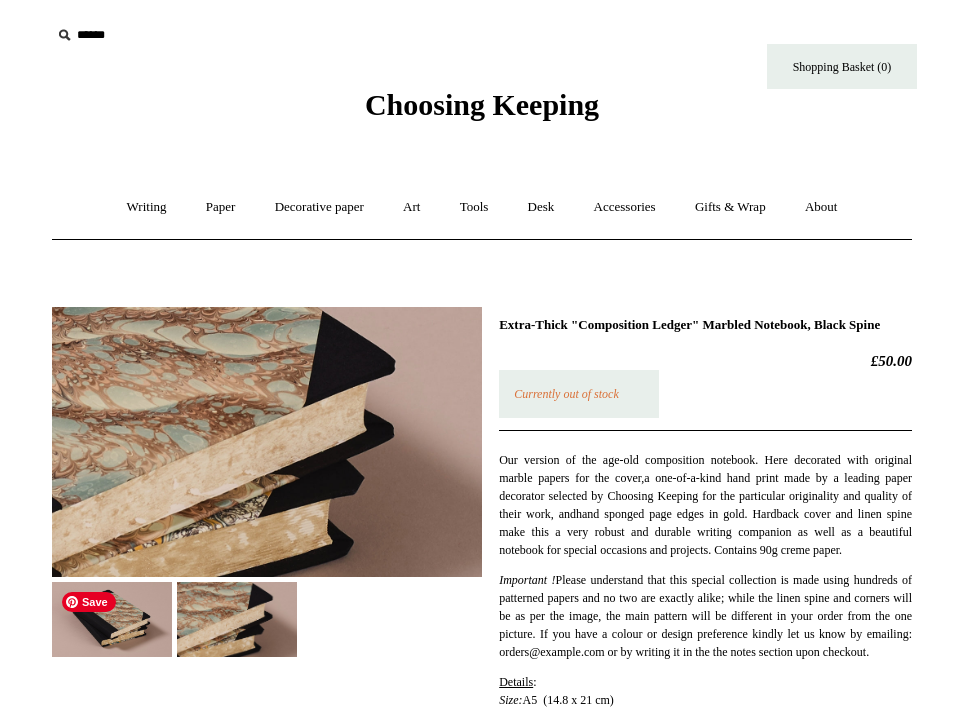 click at bounding box center [112, 619] 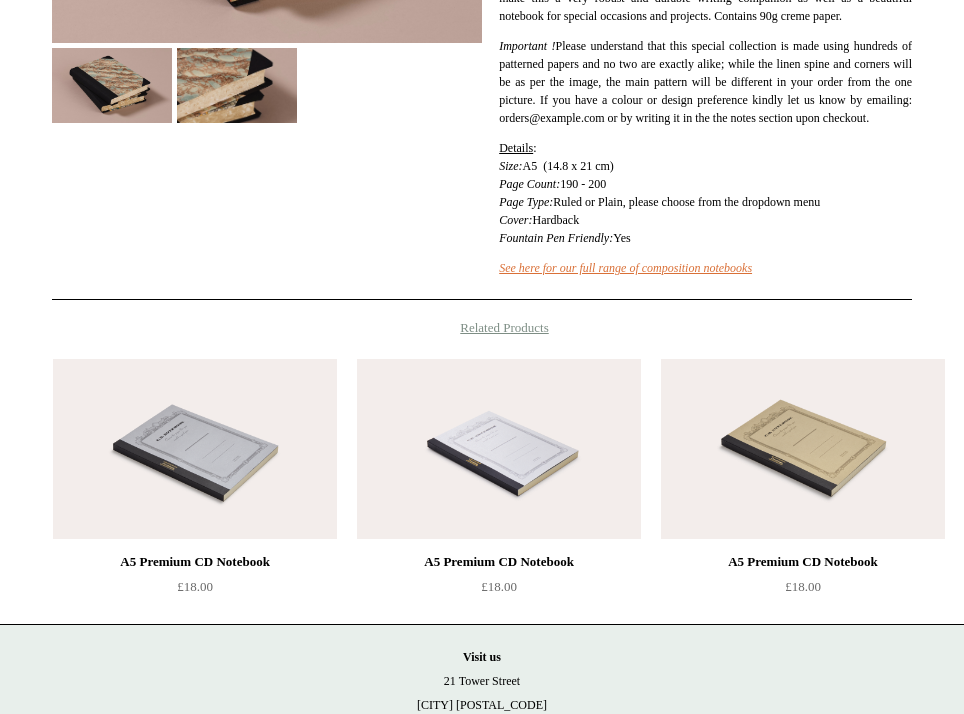 scroll, scrollTop: 592, scrollLeft: 0, axis: vertical 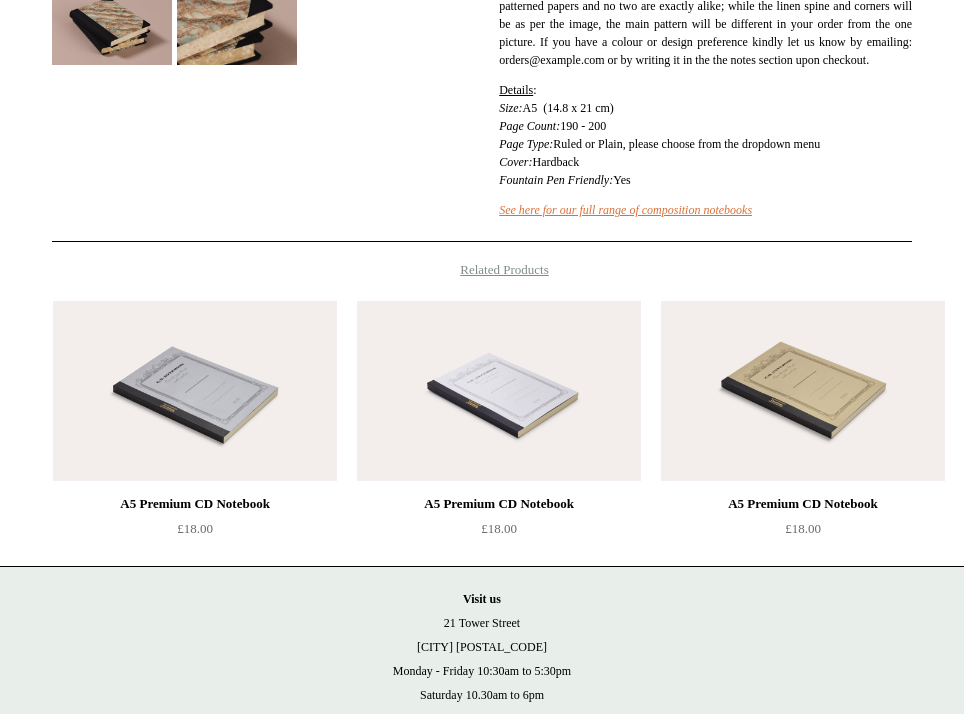 click on "Details : Size:  A5  (14.8 x 21 cm) Page Count:  190 - 200 Page Type:  Ruled or Plain, please choose from the dropdown menu Cover:  Hardback Fountain Pen Friendly:  Yes" at bounding box center [705, 135] 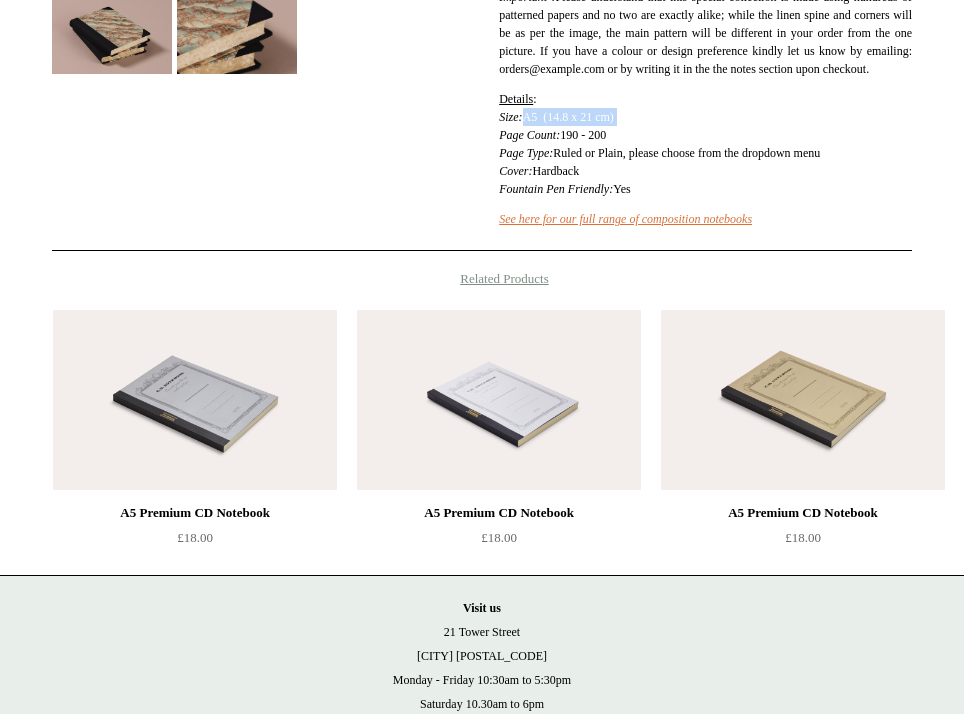 click on "Details : Size:  A5  (14.8 x 21 cm) Page Count:  190 - 200 Page Type:  Ruled or Plain, please choose from the dropdown menu Cover:  Hardback Fountain Pen Friendly:  Yes" at bounding box center (705, 144) 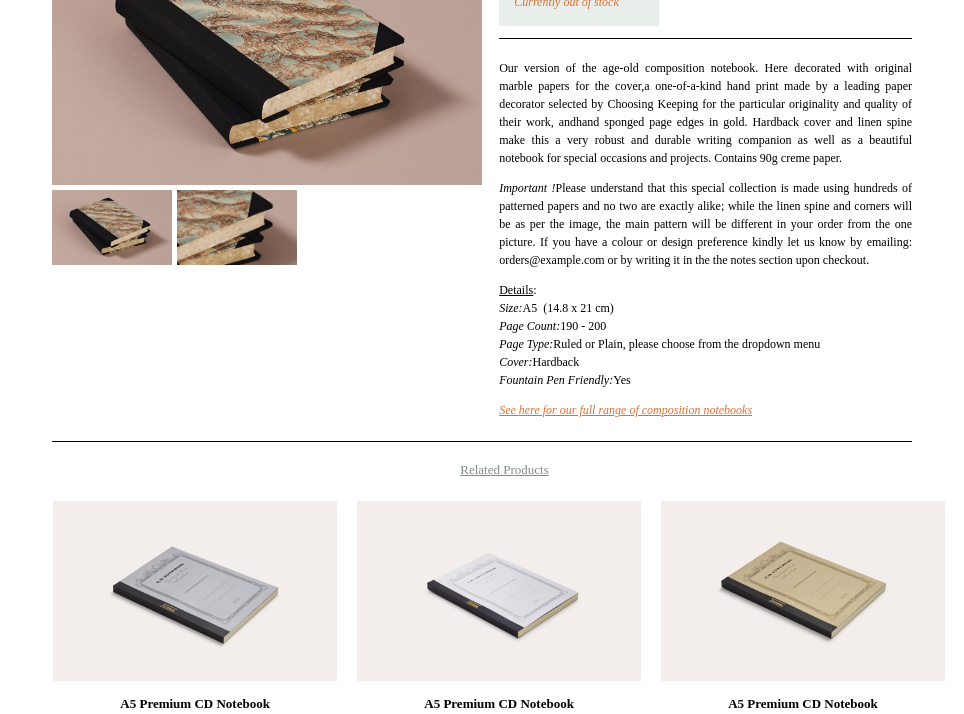 scroll, scrollTop: 321, scrollLeft: 0, axis: vertical 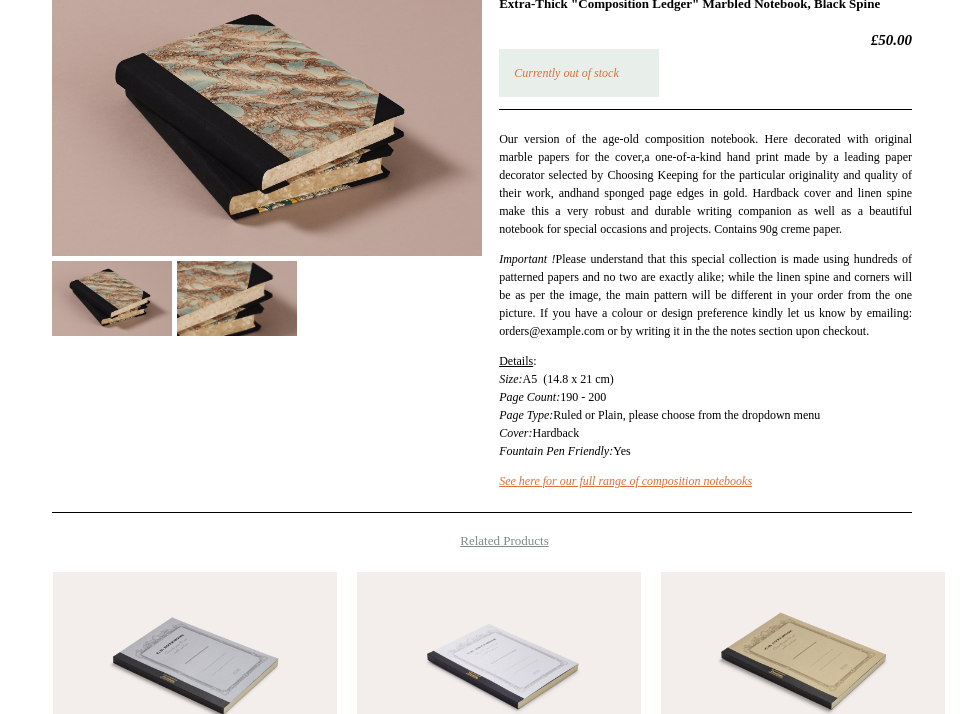 click on "a one-of-a-kind hand print made by a leading paper decorator selected by Choosing Keeping for the particular originality and quality of their work" at bounding box center (705, 175) 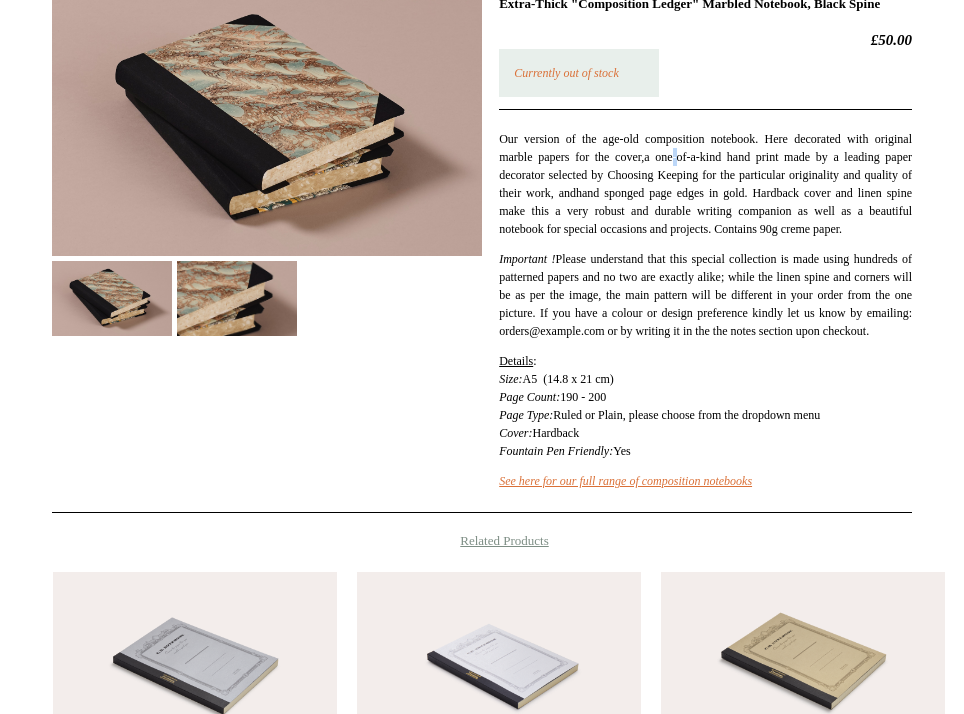 click on "a one-of-a-kind hand print made by a leading paper decorator selected by Choosing Keeping for the particular originality and quality of their work" at bounding box center (705, 175) 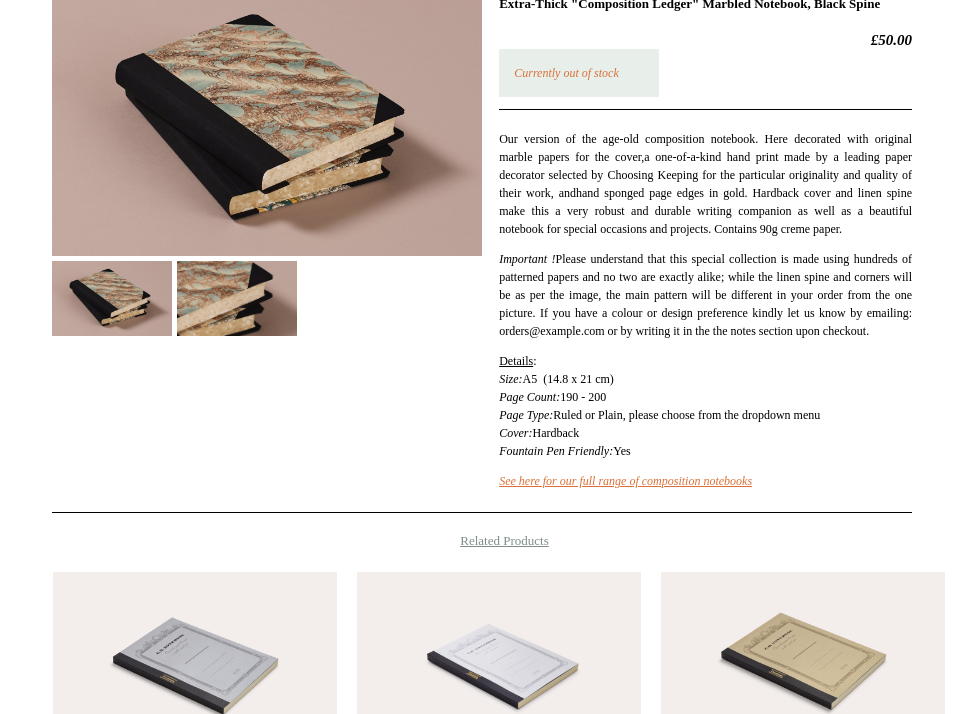 click on "a one-of-a-kind hand print made by a leading paper decorator selected by Choosing Keeping for the particular originality and quality of their work" at bounding box center [705, 175] 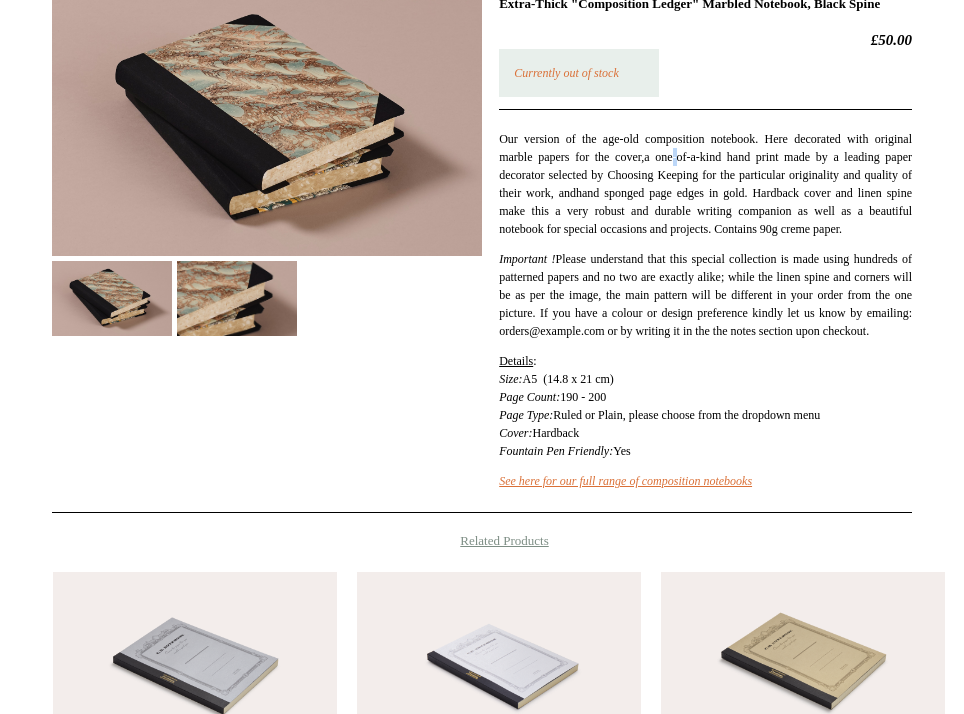 click on "a one-of-a-kind hand print made by a leading paper decorator selected by Choosing Keeping for the particular originality and quality of their work" at bounding box center [705, 175] 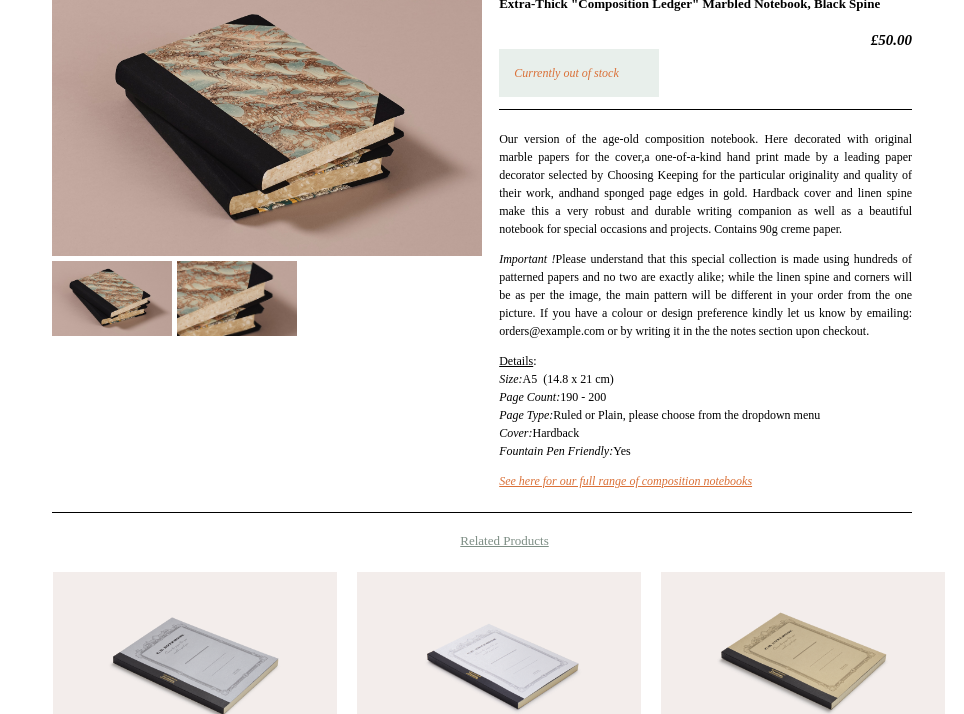 click on "a one-of-a-kind hand print made by a leading paper decorator selected by Choosing Keeping for the particular originality and quality of their work" at bounding box center (705, 175) 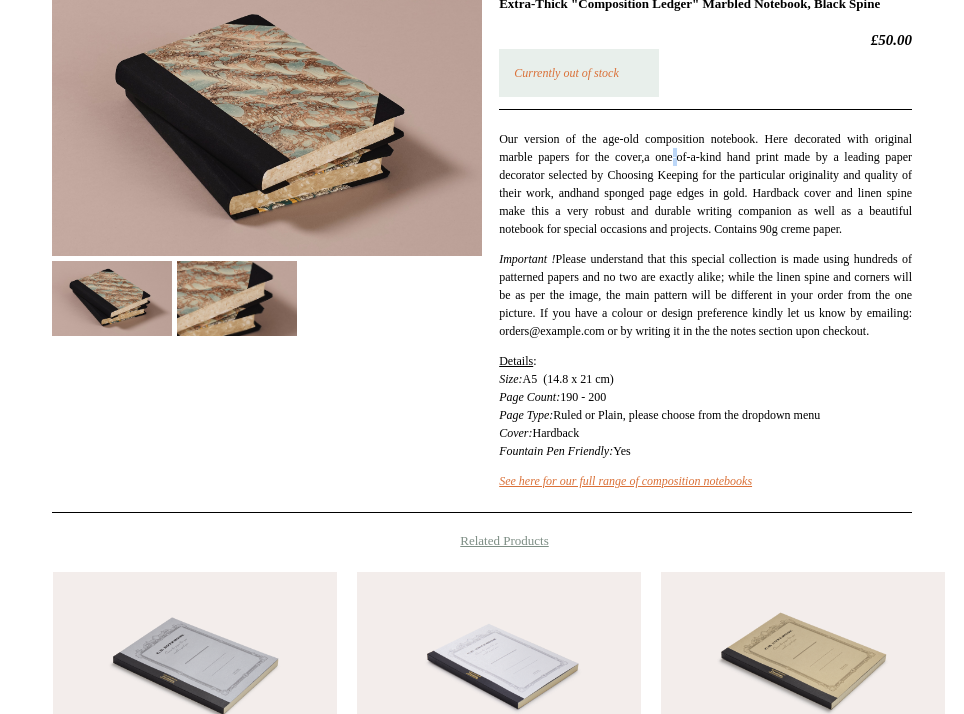 click on "a one-of-a-kind hand print made by a leading paper decorator selected by Choosing Keeping for the particular originality and quality of their work" at bounding box center [705, 175] 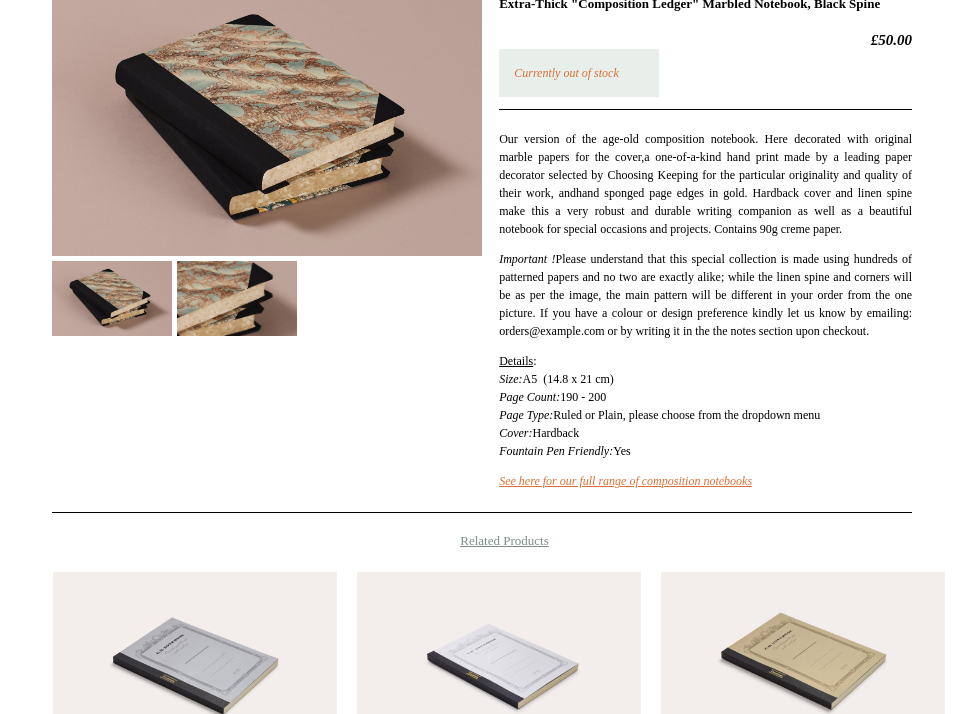 click on "a one-of-a-kind hand print made by a leading paper decorator selected by Choosing Keeping for the particular originality and quality of their work" at bounding box center (705, 175) 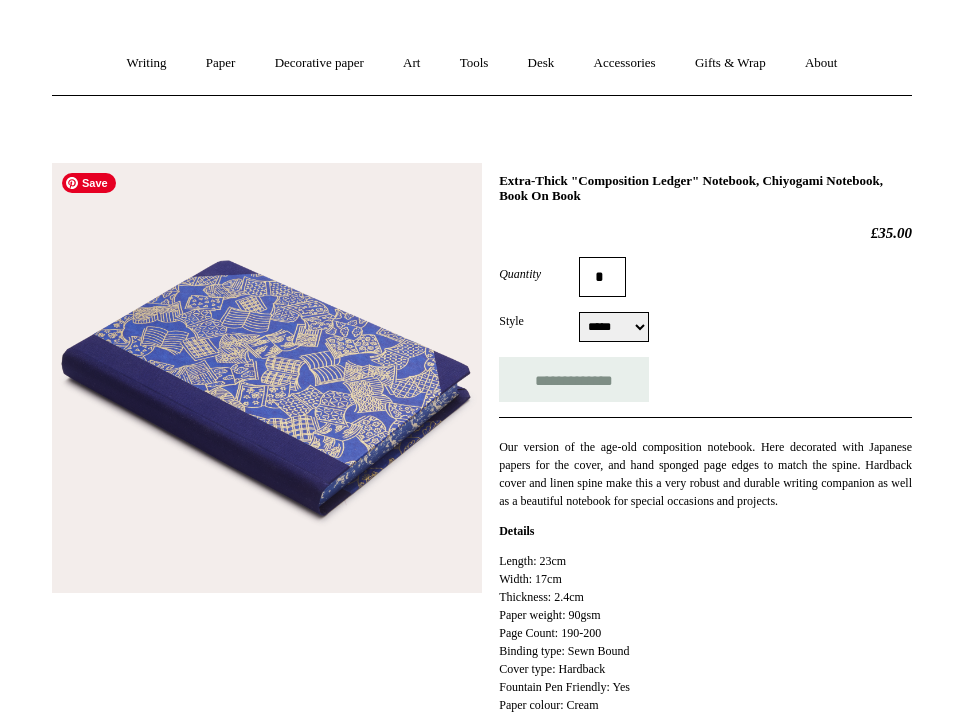 scroll, scrollTop: 380, scrollLeft: 0, axis: vertical 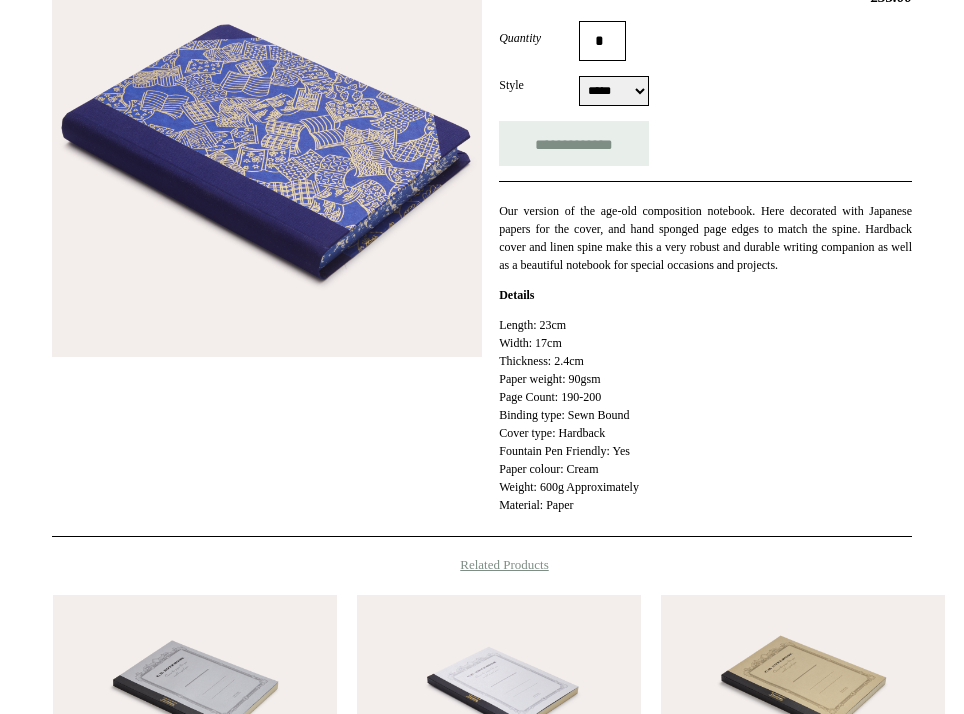 click on "Our version of the age-old composition notebook. Here decorated with Japanese papers for the cover, and hand sponged page edges to match the spine. Hardback cover and linen spine make this a very robust and durable writing companion as well as a beautiful notebook for special occasions and projects." at bounding box center (705, 238) 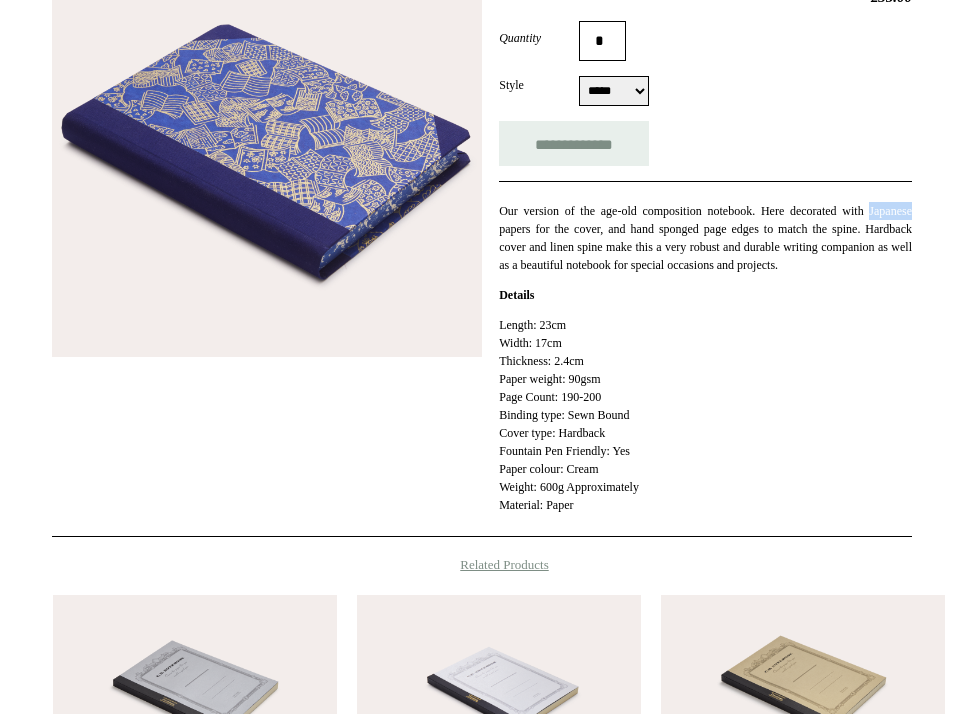 click on "Our version of the age-old composition notebook. Here decorated with Japanese papers for the cover, and hand sponged page edges to match the spine. Hardback cover and linen spine make this a very robust and durable writing companion as well as a beautiful notebook for special occasions and projects." at bounding box center [705, 238] 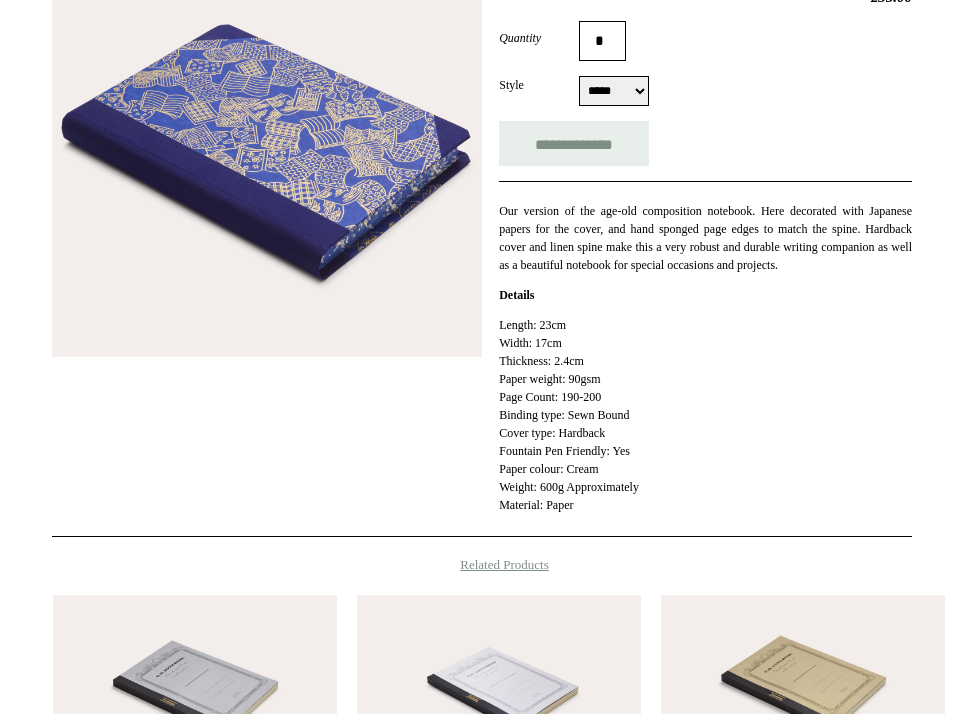click on "Our version of the age-old composition notebook. Here decorated with Japanese papers for the cover, and hand sponged page edges to match the spine. Hardback cover and linen spine make this a very robust and durable writing companion as well as a beautiful notebook for special occasions and projects." at bounding box center (705, 238) 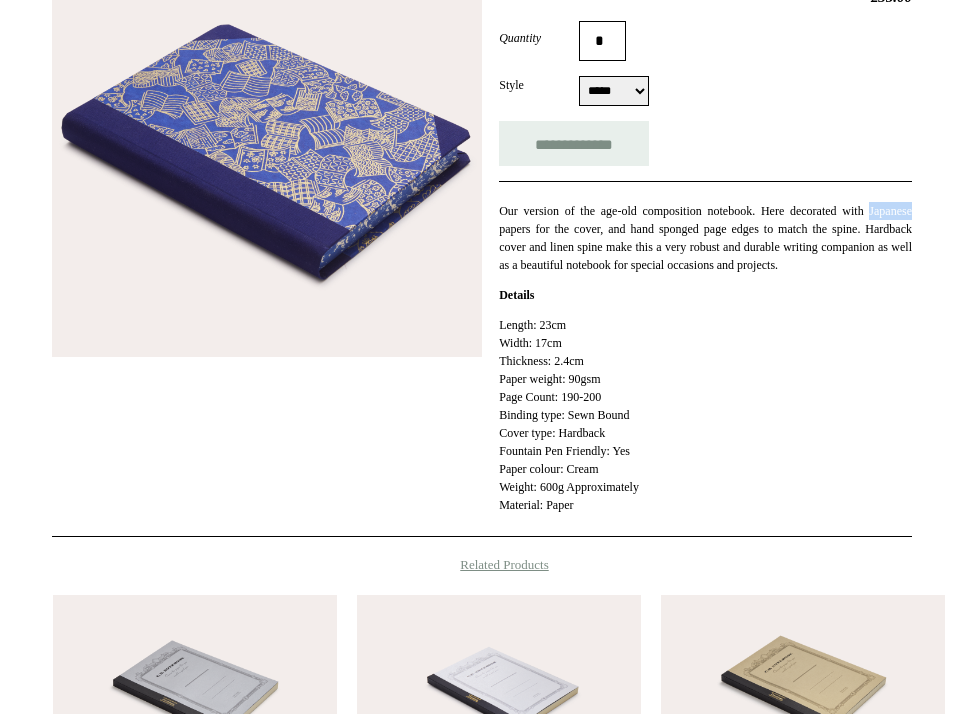 scroll, scrollTop: 501, scrollLeft: 0, axis: vertical 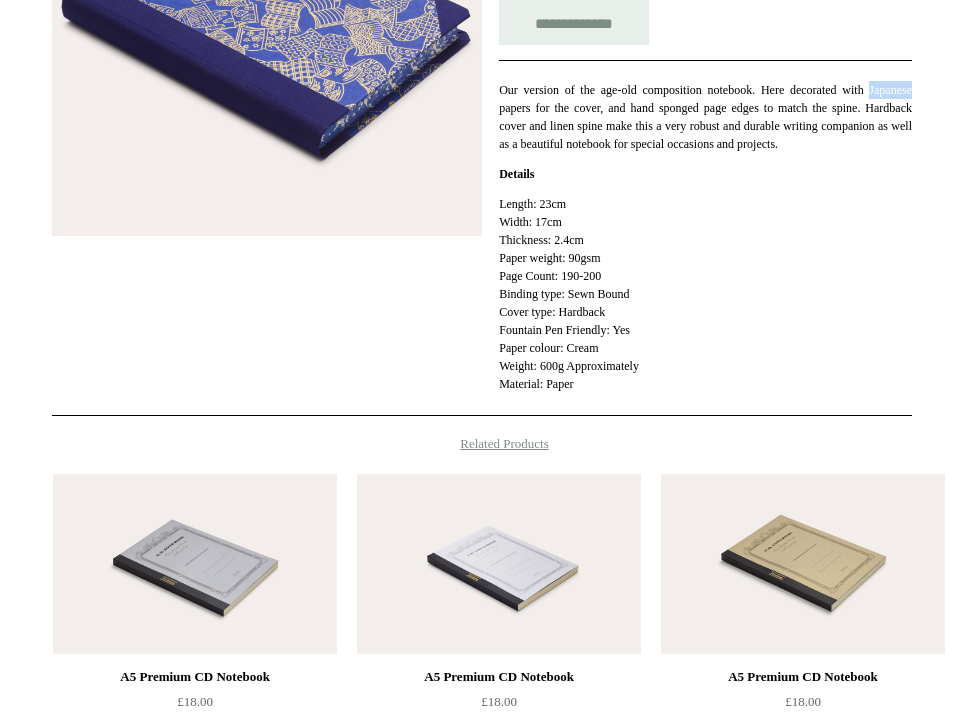 click on "Length: 23cm Width: 17cm Thickness: 2.4cm  Paper weight: 90gsm Page Count: 190-200 Binding type: Sewn Bound Cover type: Hardback Fountain Pen Friendly: Yes Paper colour: Cream  Weight: 600g Approximately  Material: Paper" at bounding box center [705, 294] 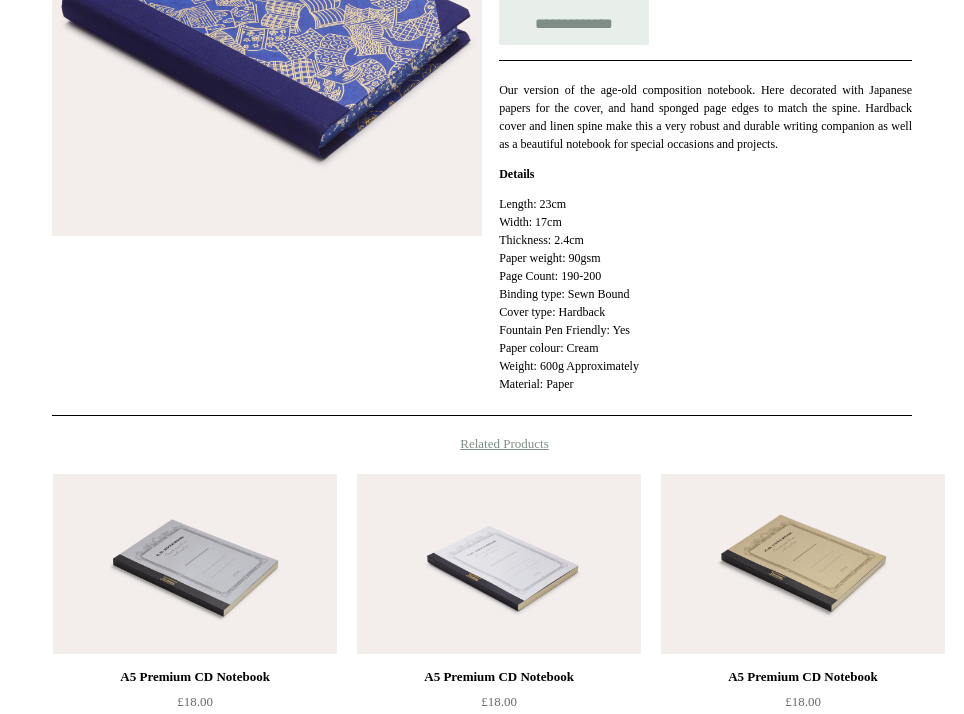 click on "Length: 23cm Width: 17cm Thickness: 2.4cm  Paper weight: 90gsm Page Count: 190-200 Binding type: Sewn Bound Cover type: Hardback Fountain Pen Friendly: Yes Paper colour: Cream  Weight: 600g Approximately  Material: Paper" at bounding box center [705, 294] 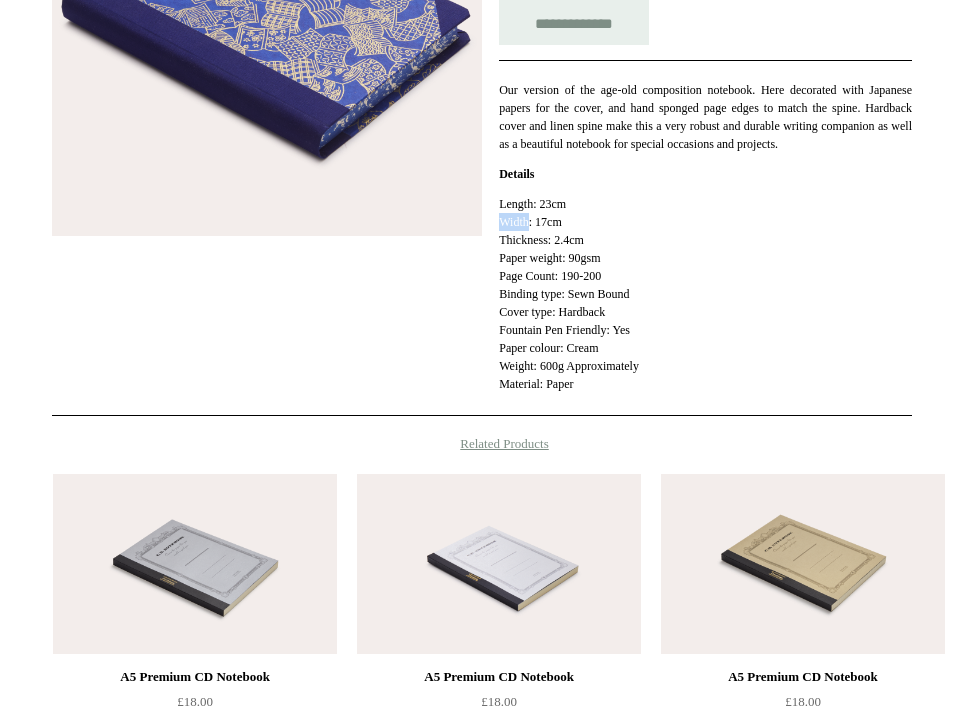 click on "Length: 23cm Width: 17cm Thickness: 2.4cm  Paper weight: 90gsm Page Count: 190-200 Binding type: Sewn Bound Cover type: Hardback Fountain Pen Friendly: Yes Paper colour: Cream  Weight: 600g Approximately  Material: Paper" at bounding box center [705, 294] 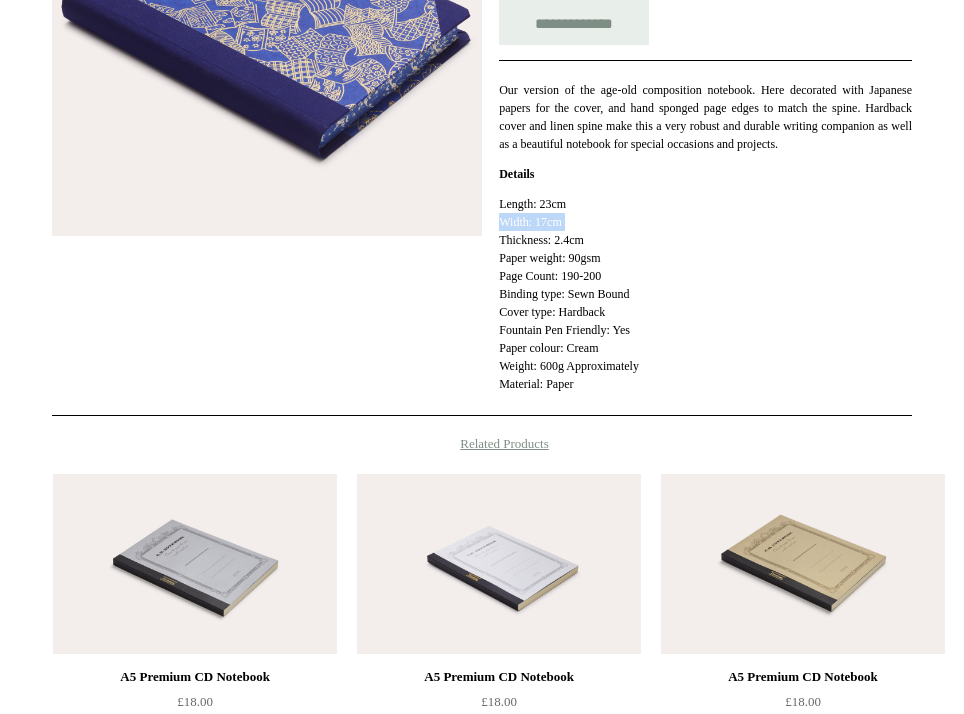 click on "Length: 23cm Width: 17cm Thickness: 2.4cm  Paper weight: 90gsm Page Count: 190-200 Binding type: Sewn Bound Cover type: Hardback Fountain Pen Friendly: Yes Paper colour: Cream  Weight: 600g Approximately  Material: Paper" at bounding box center [705, 294] 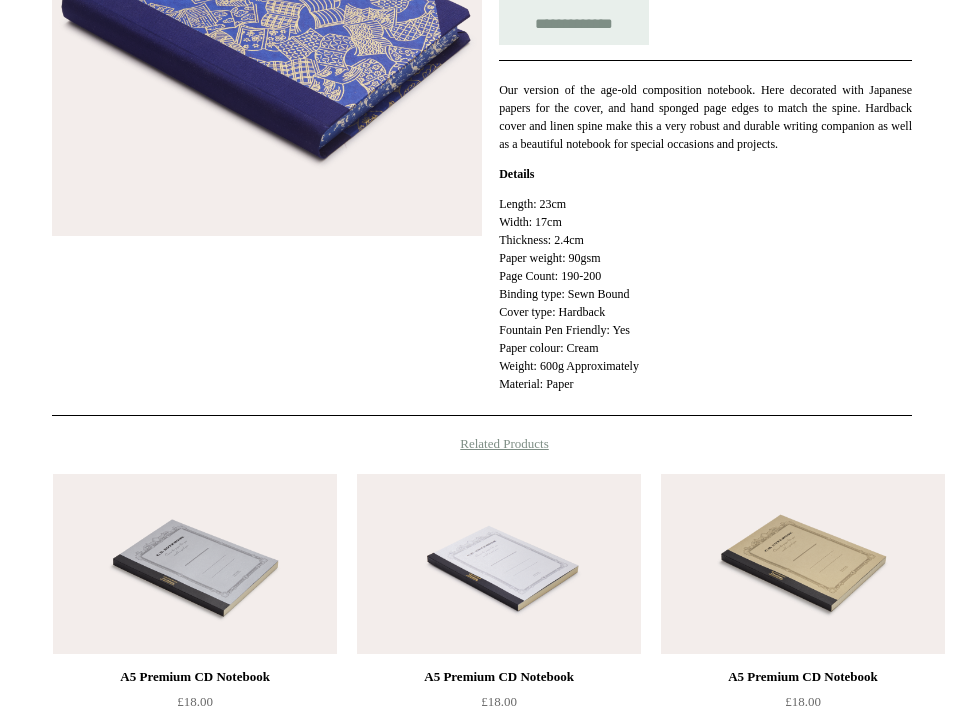 click on "Length: 23cm Width: 17cm Thickness: 2.4cm  Paper weight: 90gsm Page Count: 190-200 Binding type: Sewn Bound Cover type: Hardback Fountain Pen Friendly: Yes Paper colour: Cream  Weight: 600g Approximately  Material: Paper" at bounding box center (705, 294) 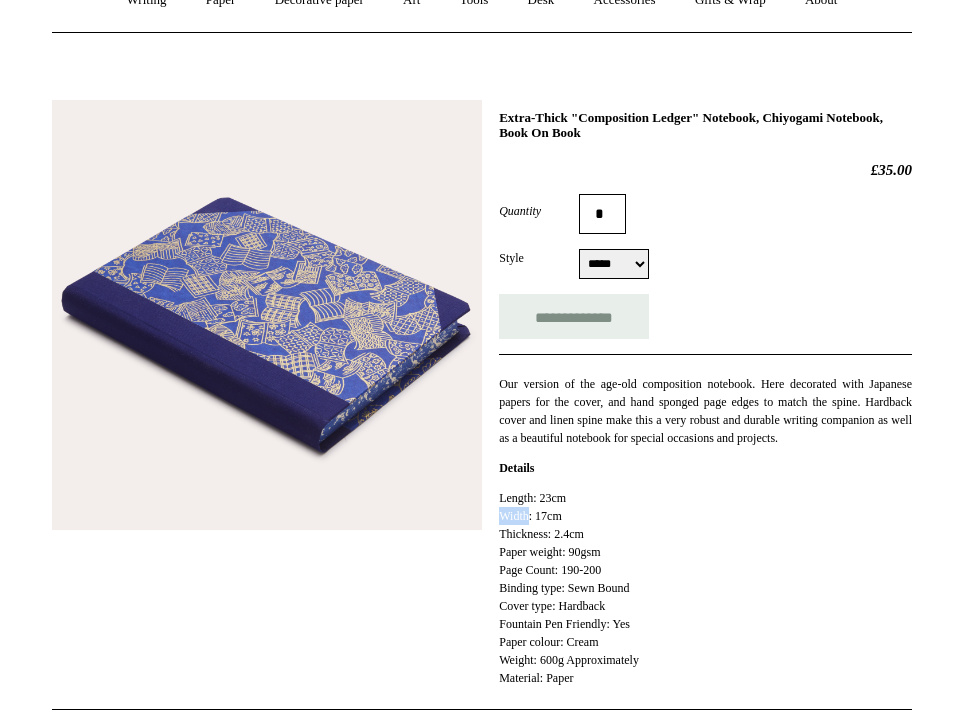 scroll, scrollTop: 178, scrollLeft: 0, axis: vertical 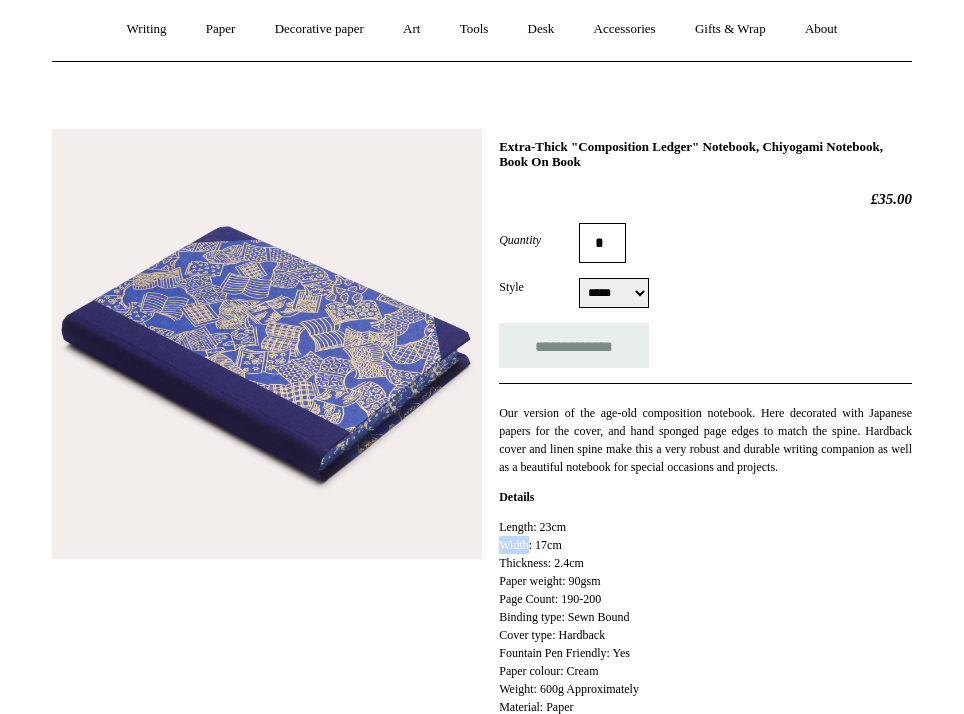 click on "***** *****" at bounding box center (614, 293) 